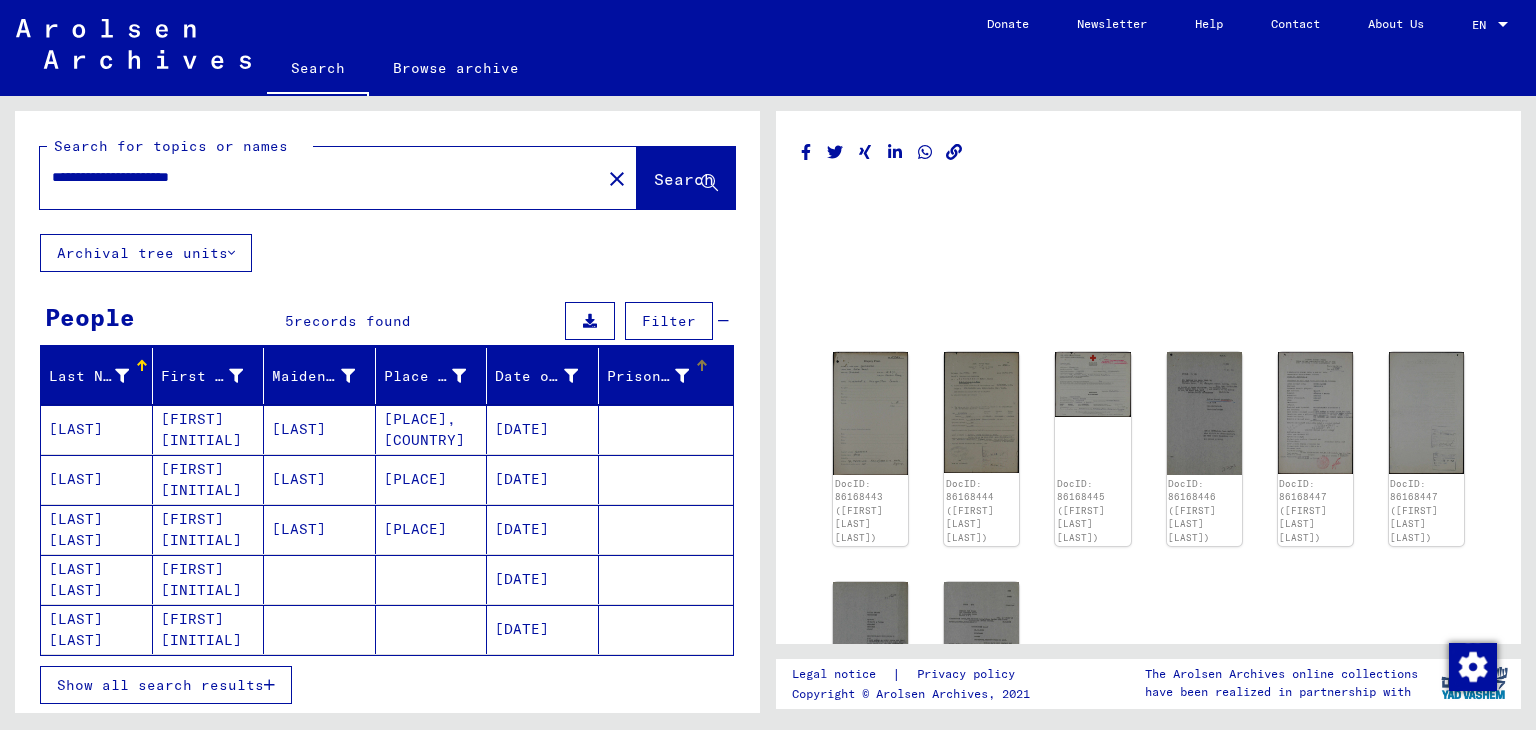 scroll, scrollTop: 0, scrollLeft: 0, axis: both 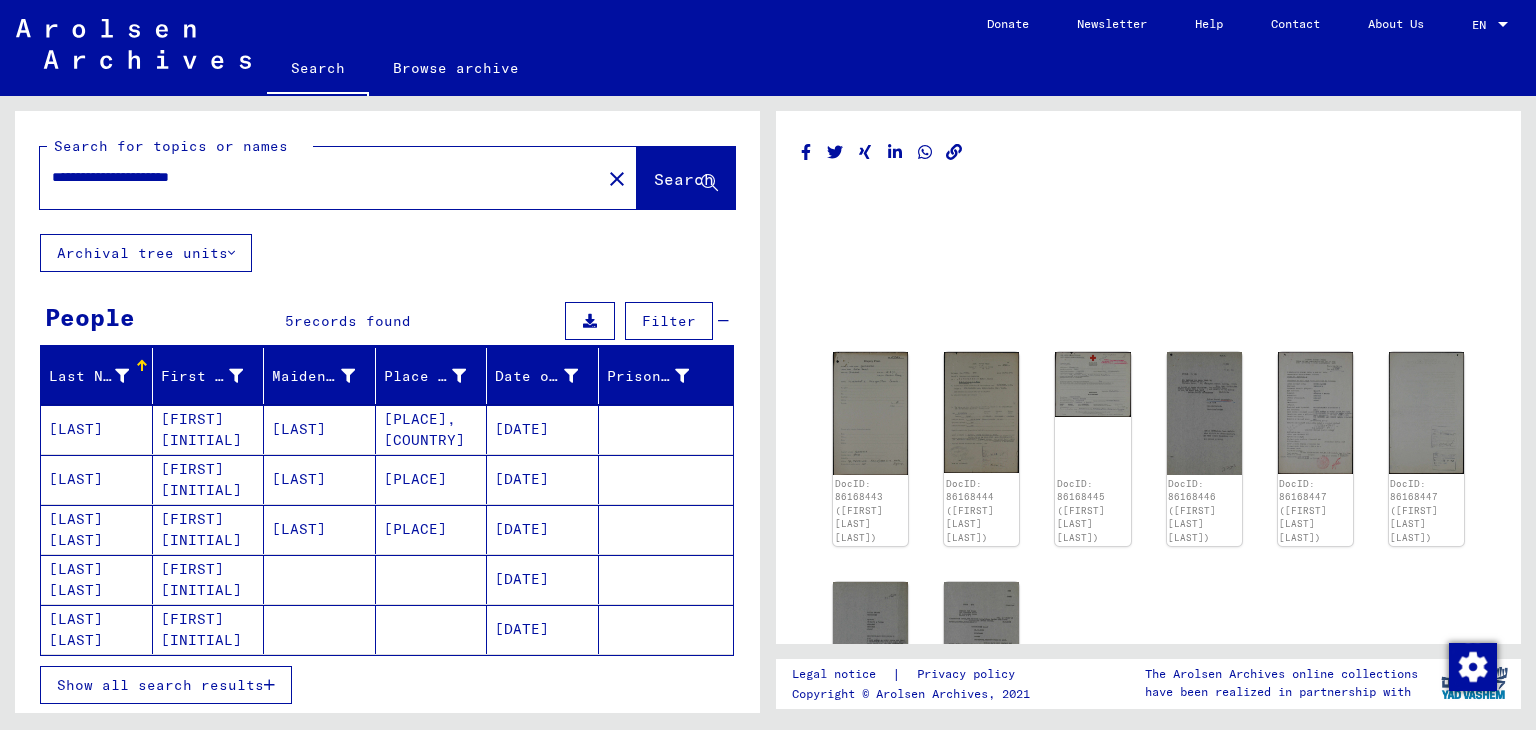 click on "**********" at bounding box center [320, 177] 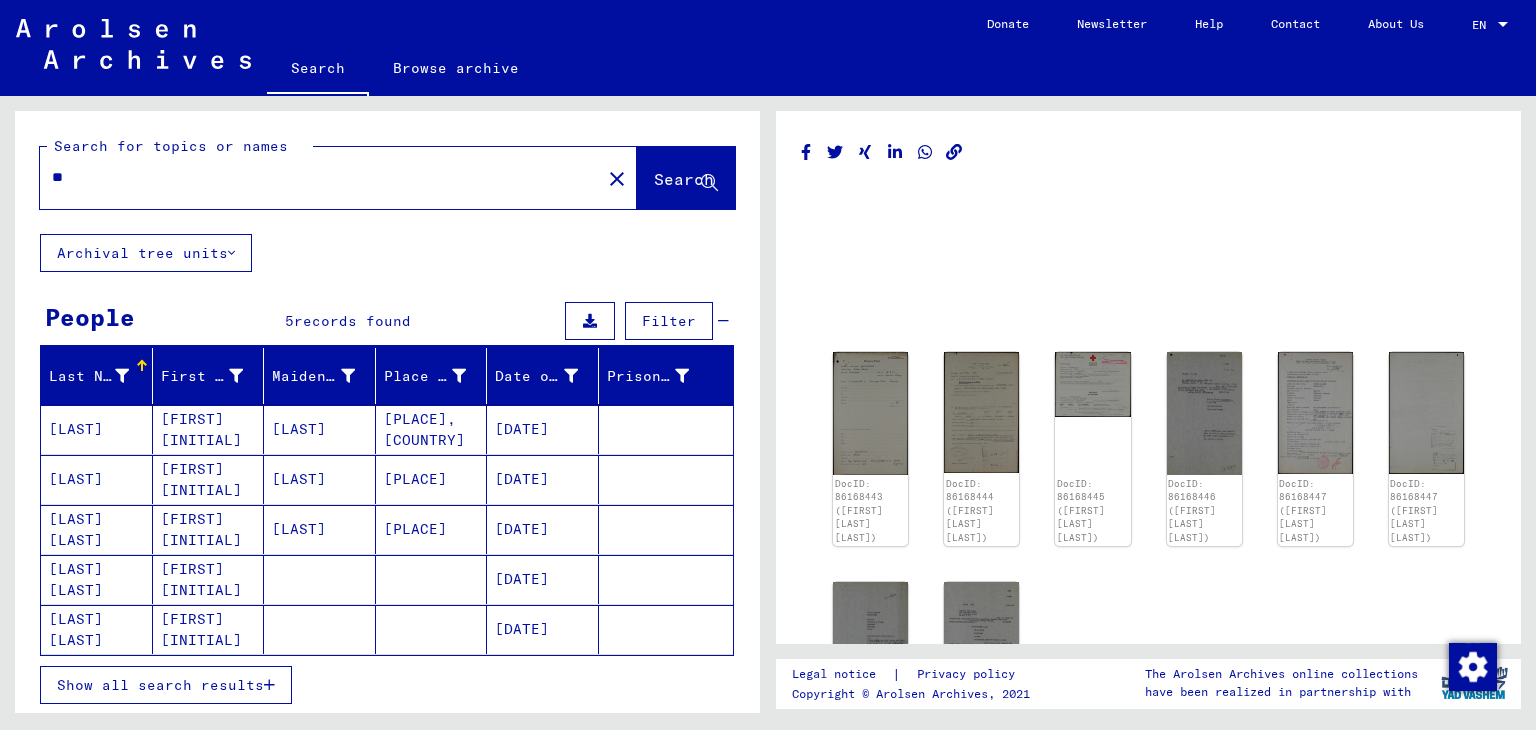 type on "*" 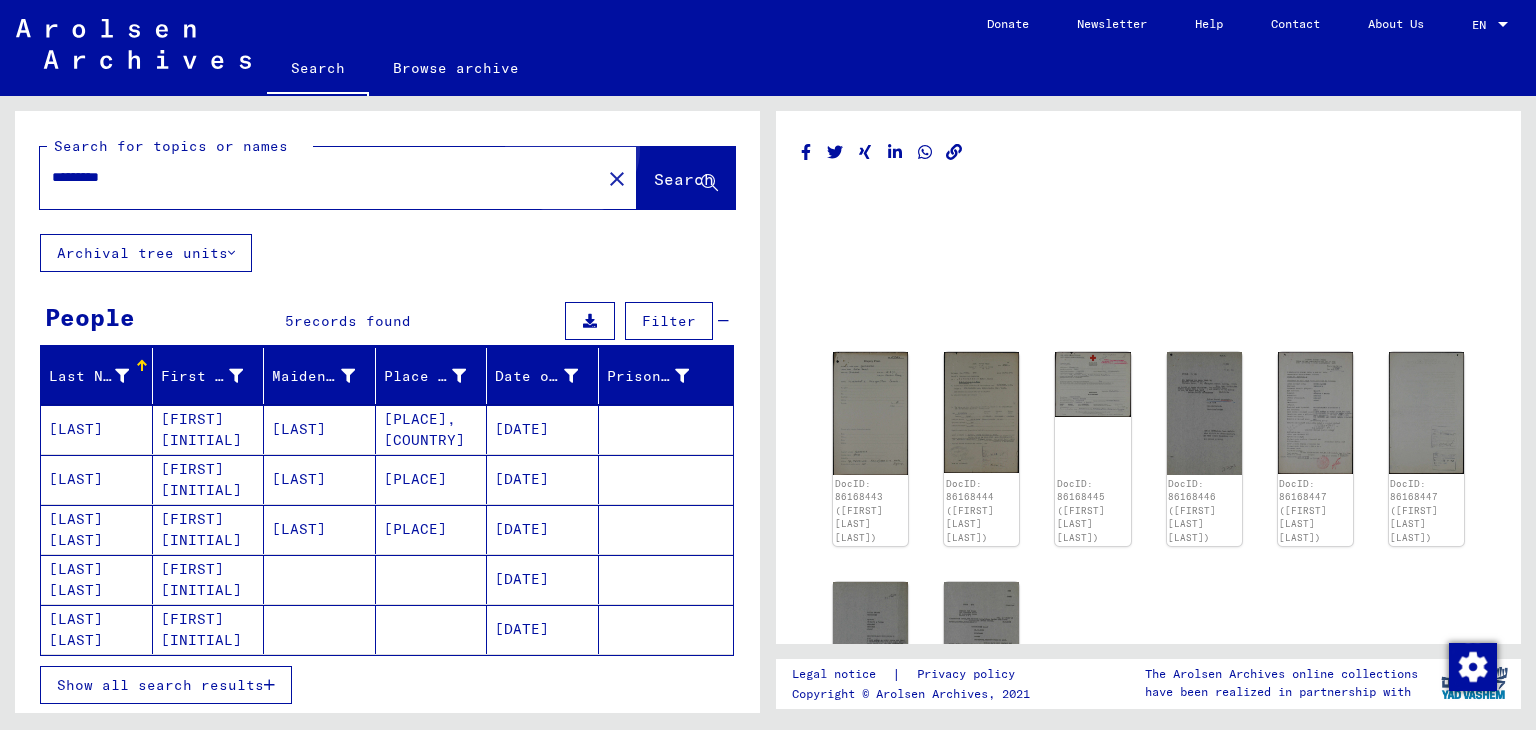 click on "Search" 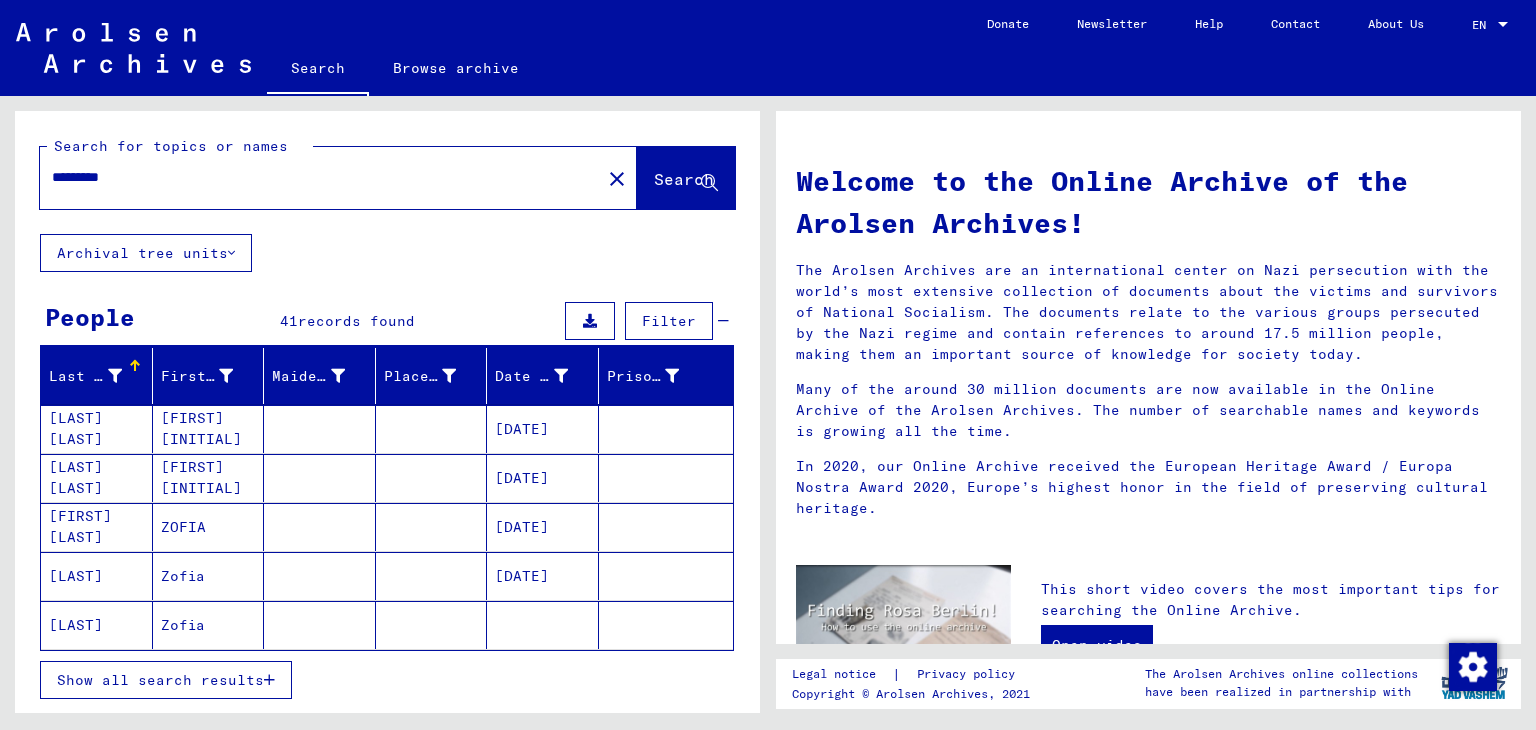 click on "[LAST]" at bounding box center (97, 625) 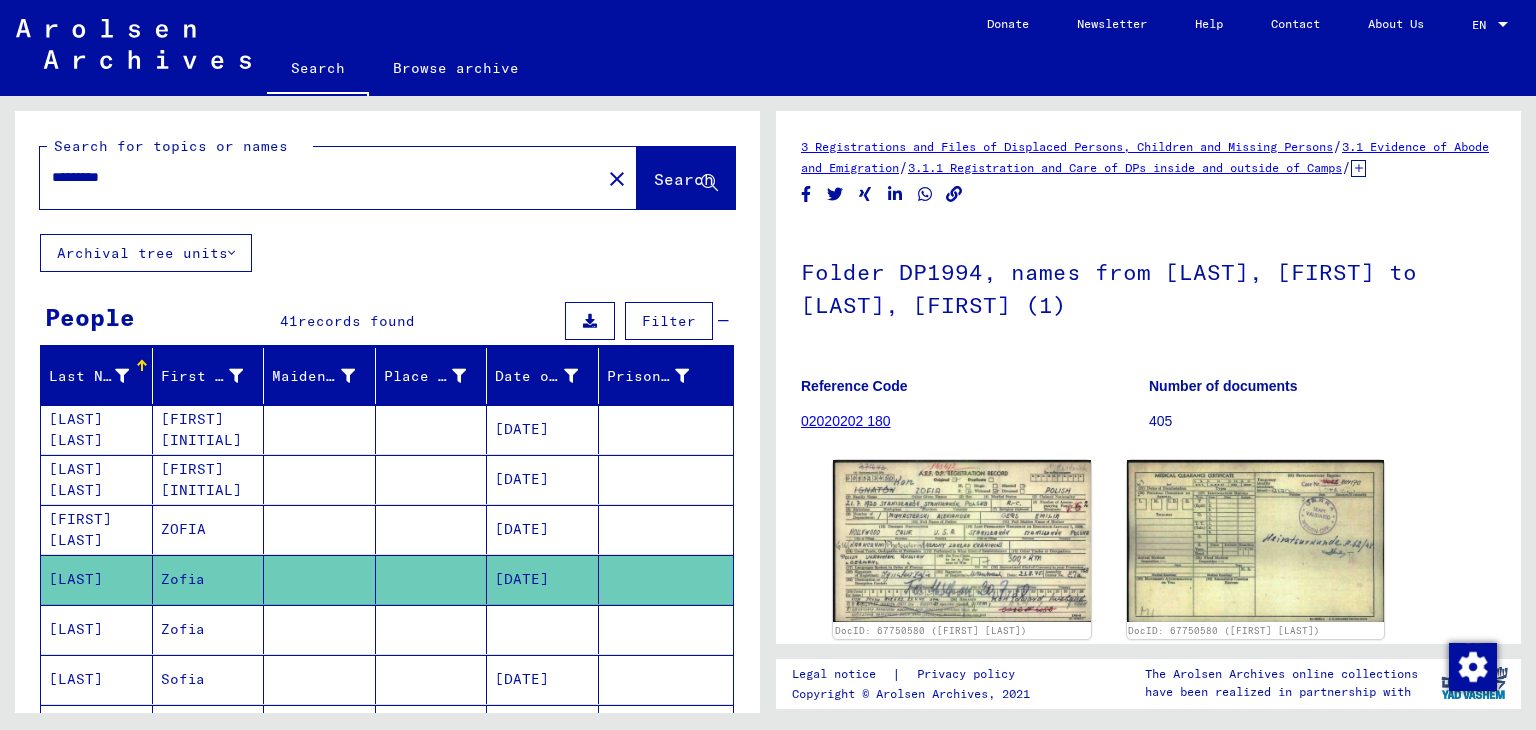 scroll, scrollTop: 0, scrollLeft: 0, axis: both 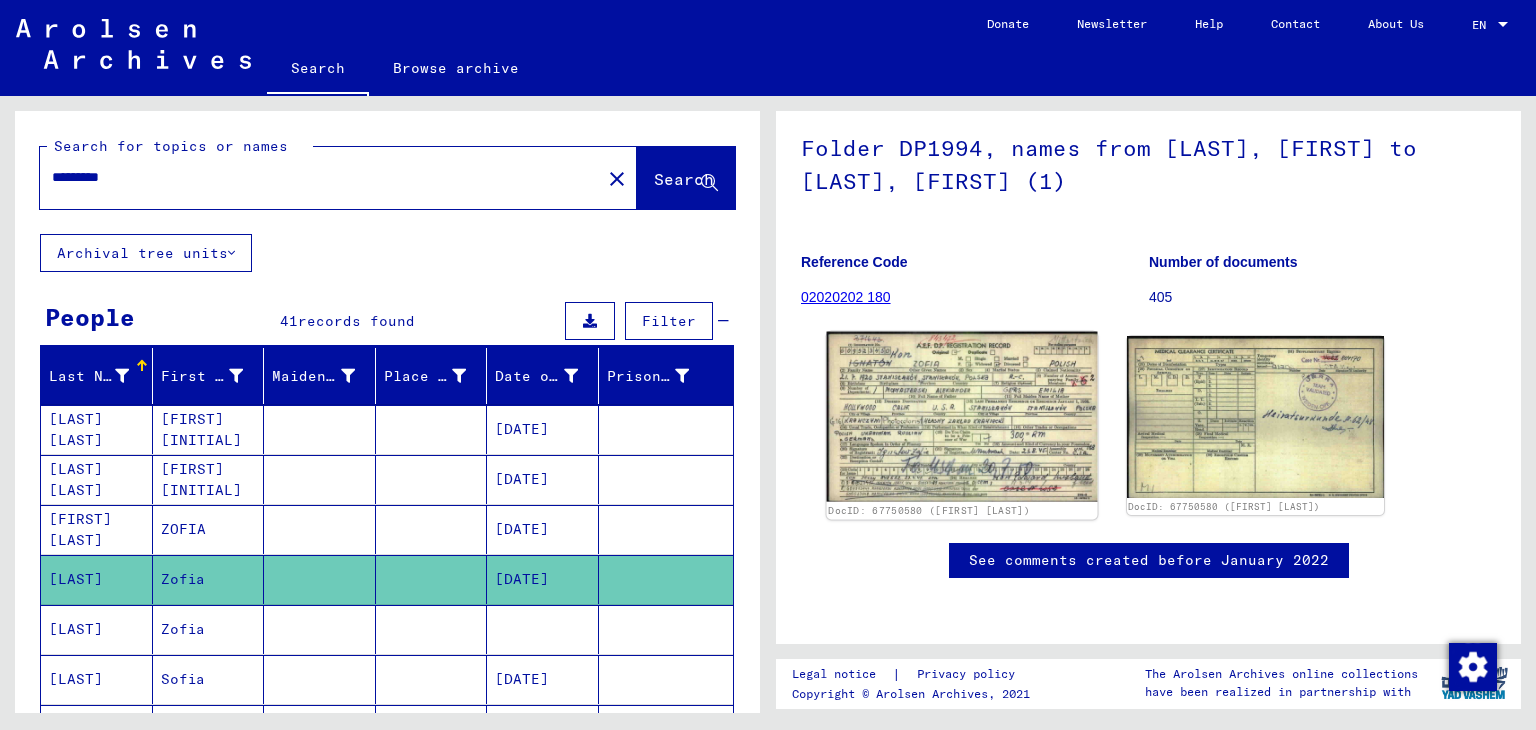 click 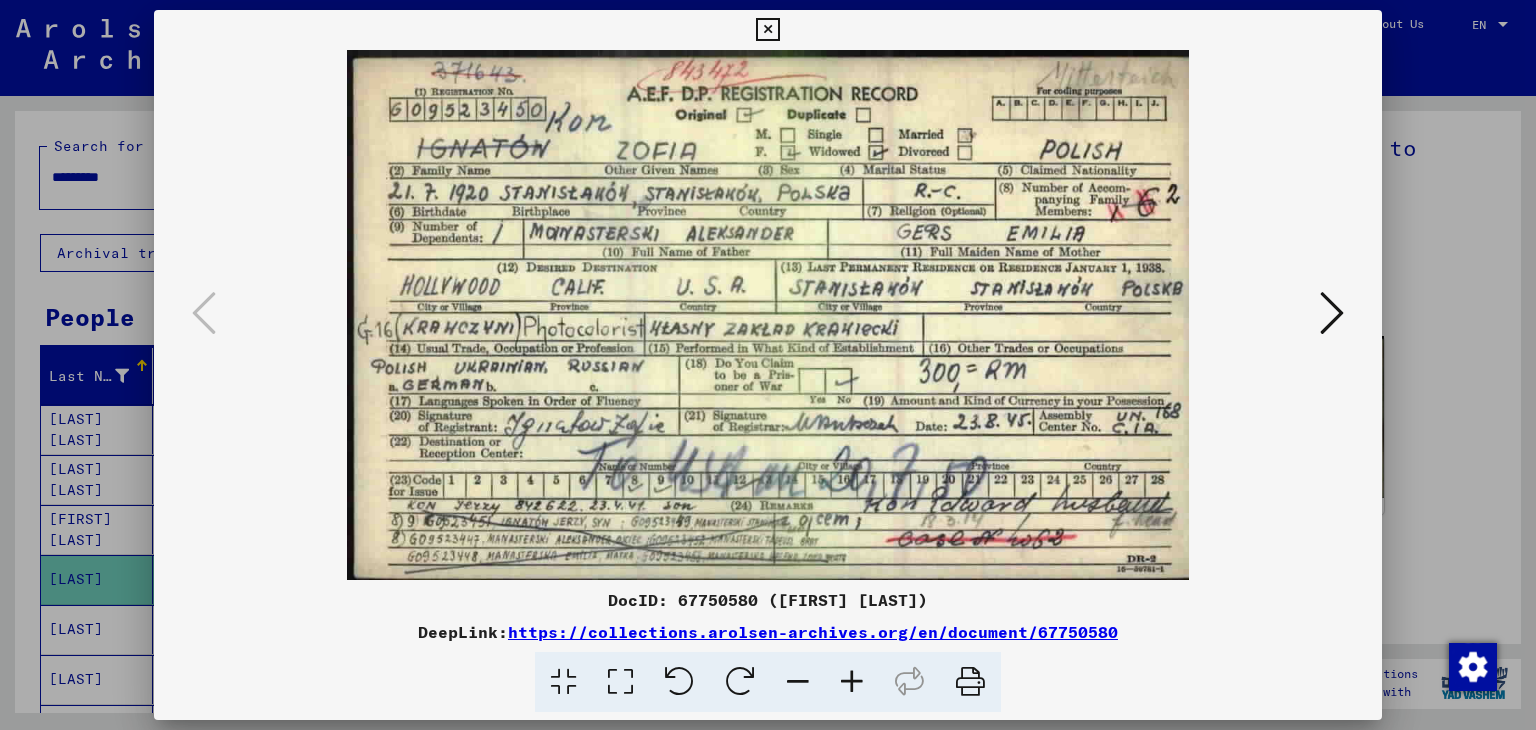 click at bounding box center [767, 30] 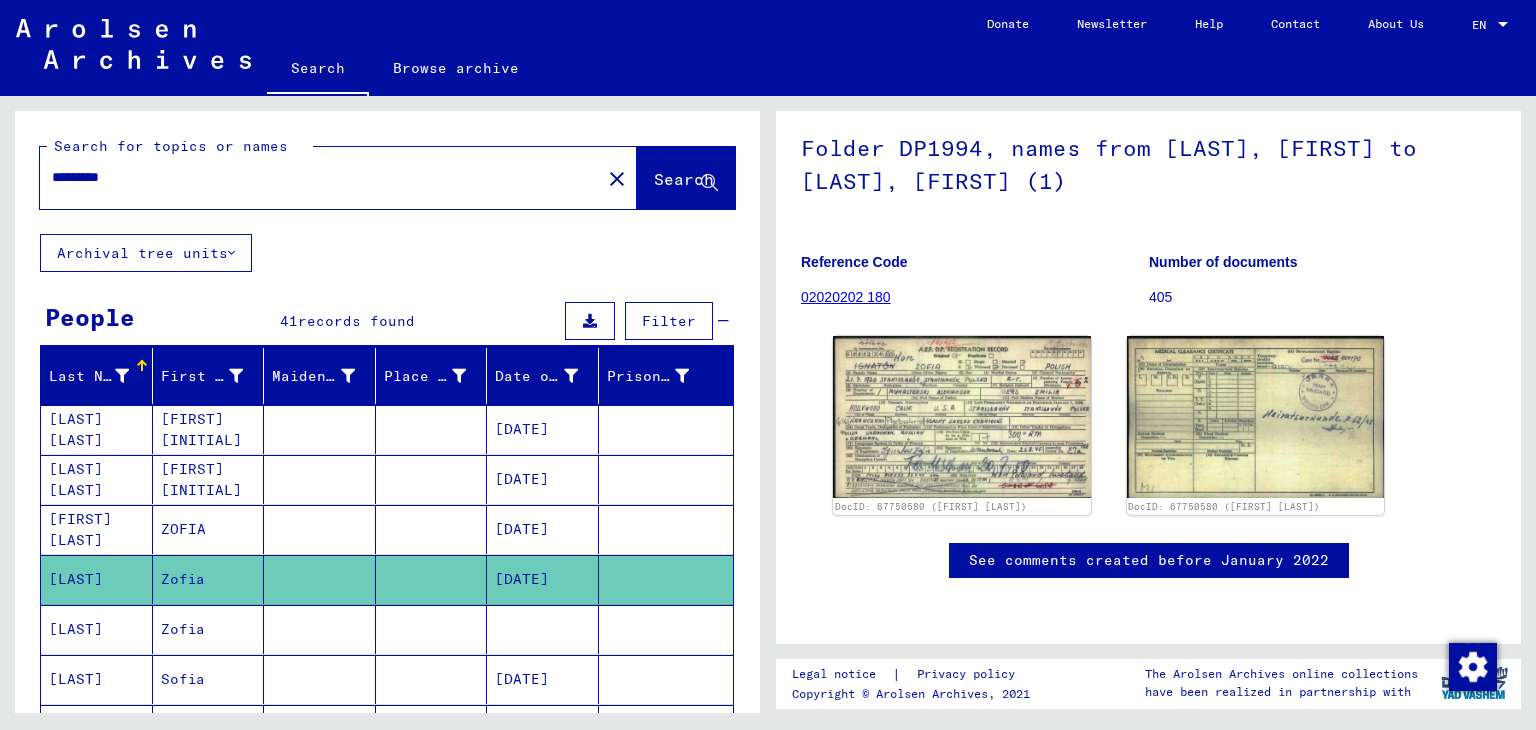 click on "*********" at bounding box center [320, 177] 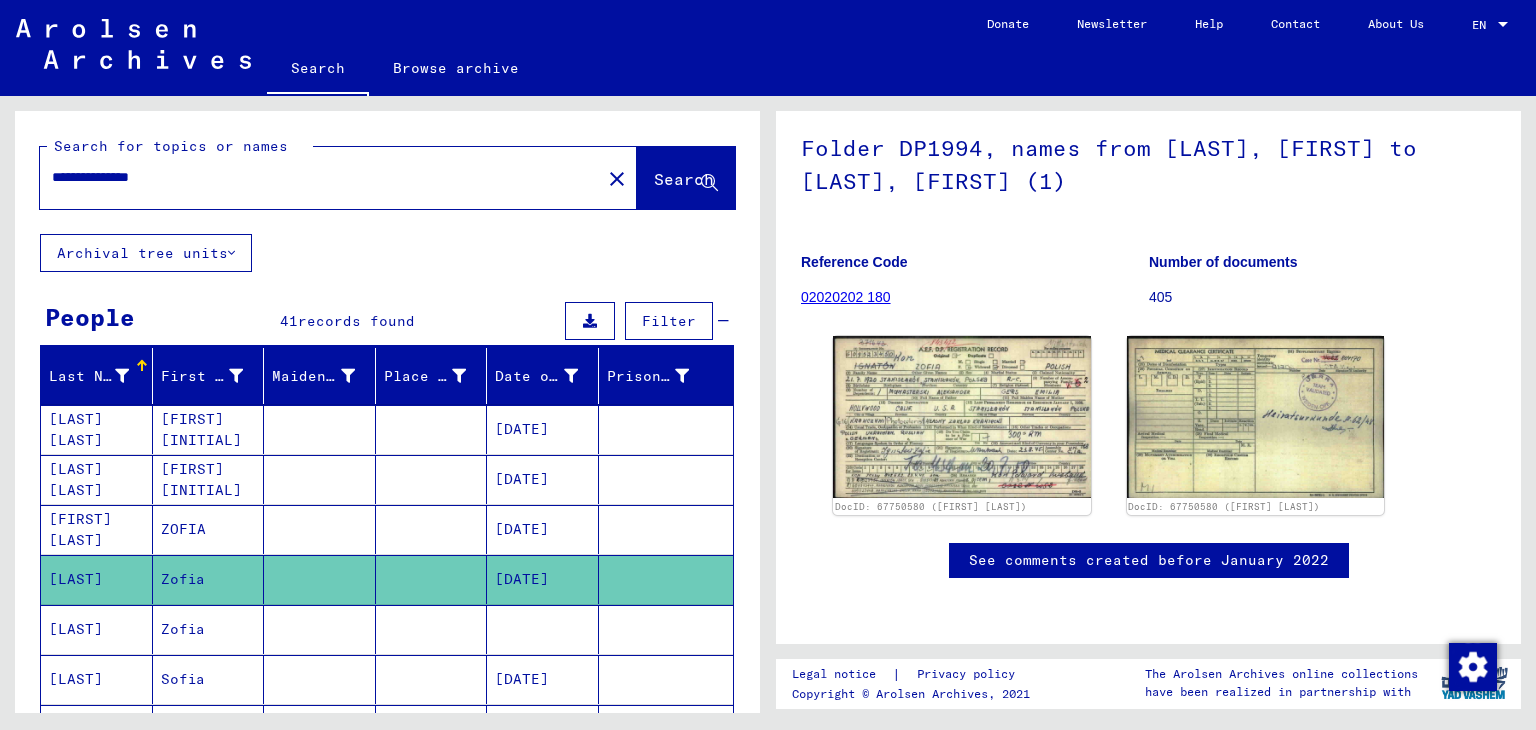 type on "**********" 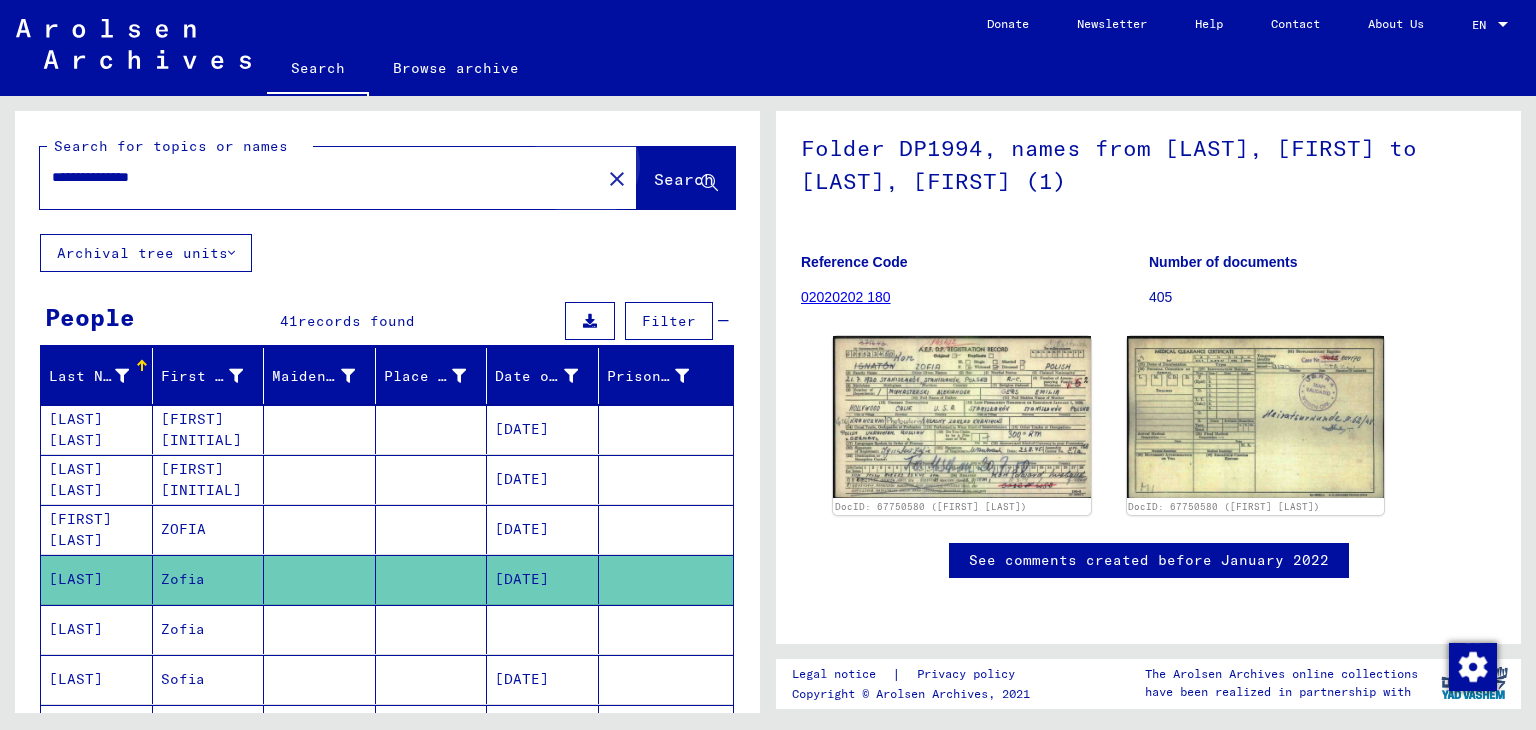 click on "Search" 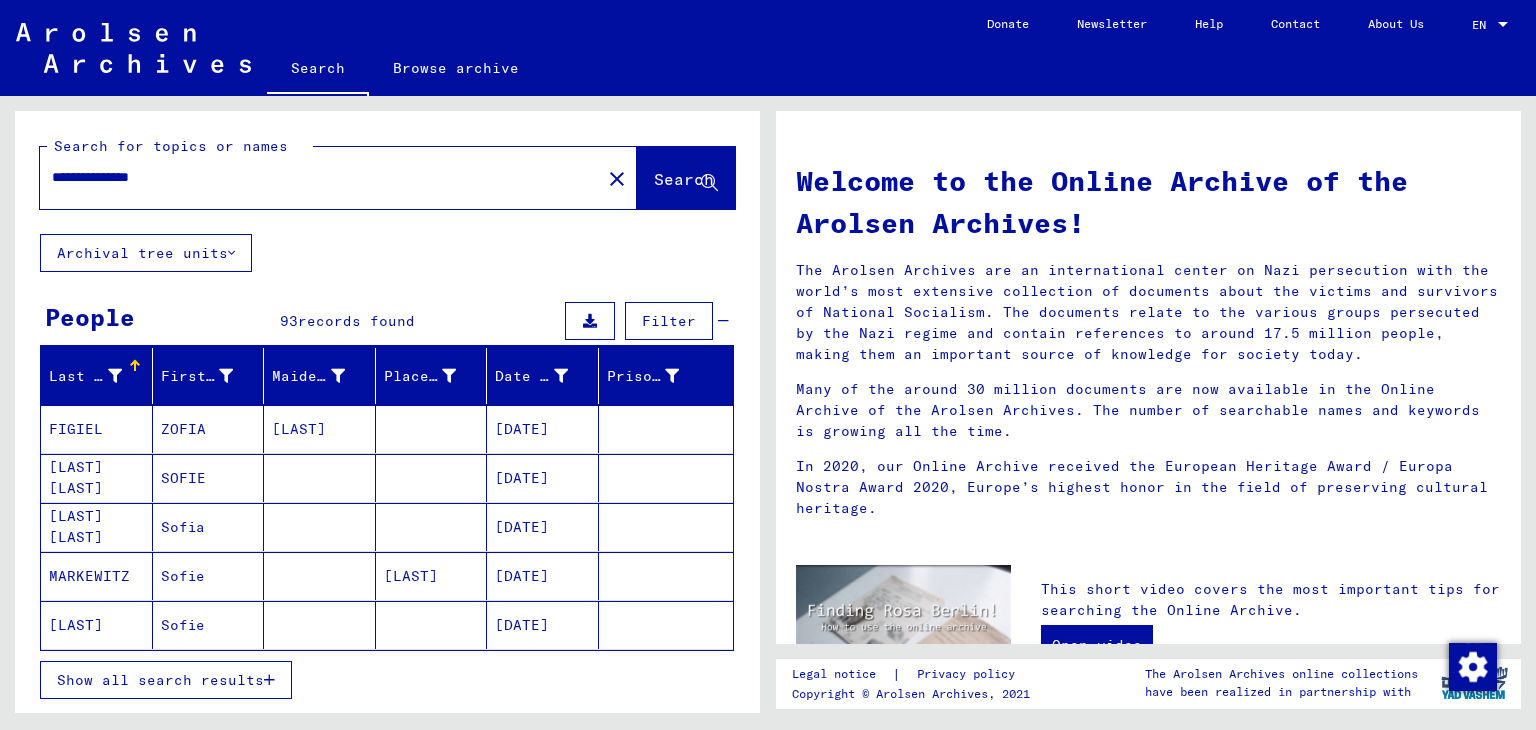 click on "FIGIEL" at bounding box center [97, 478] 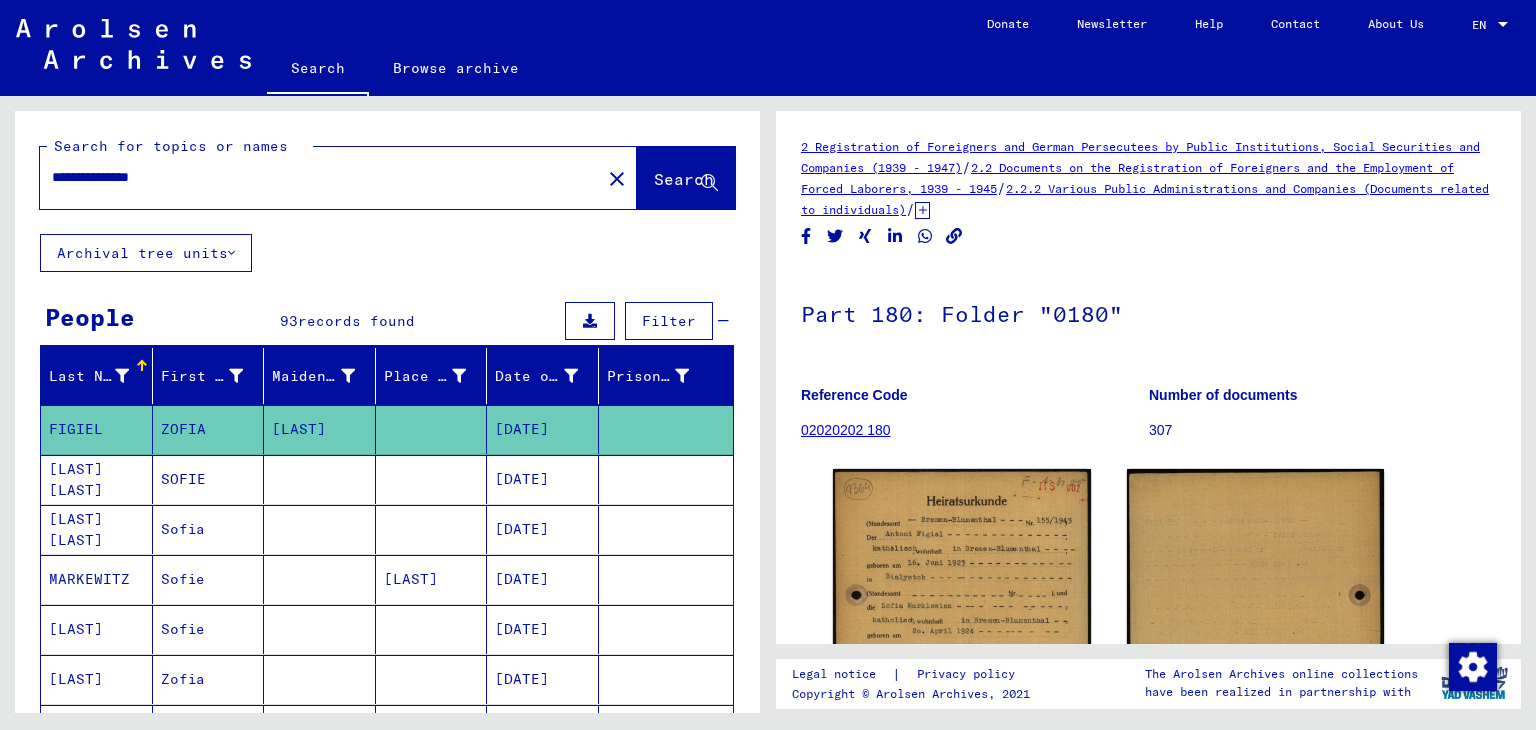 scroll, scrollTop: 0, scrollLeft: 0, axis: both 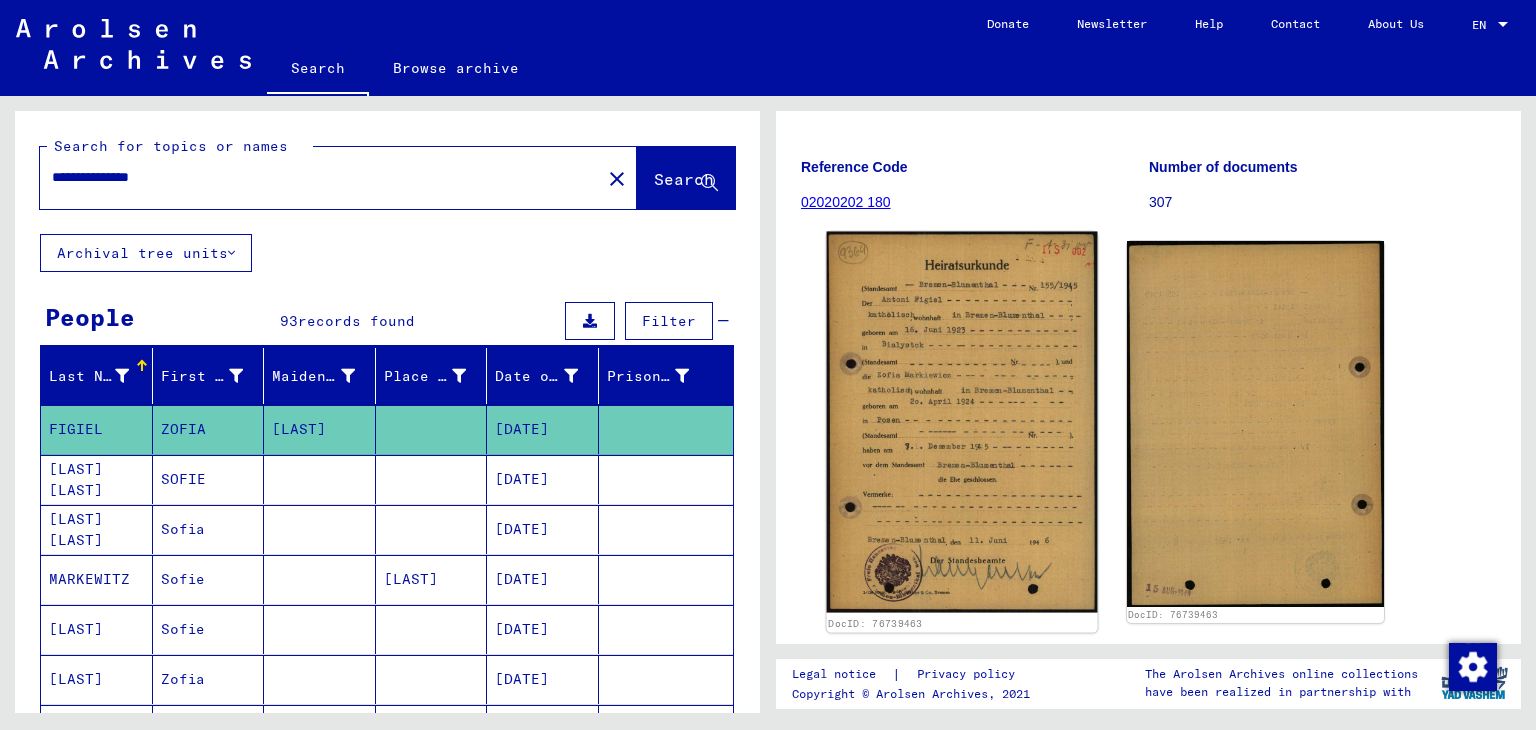 click 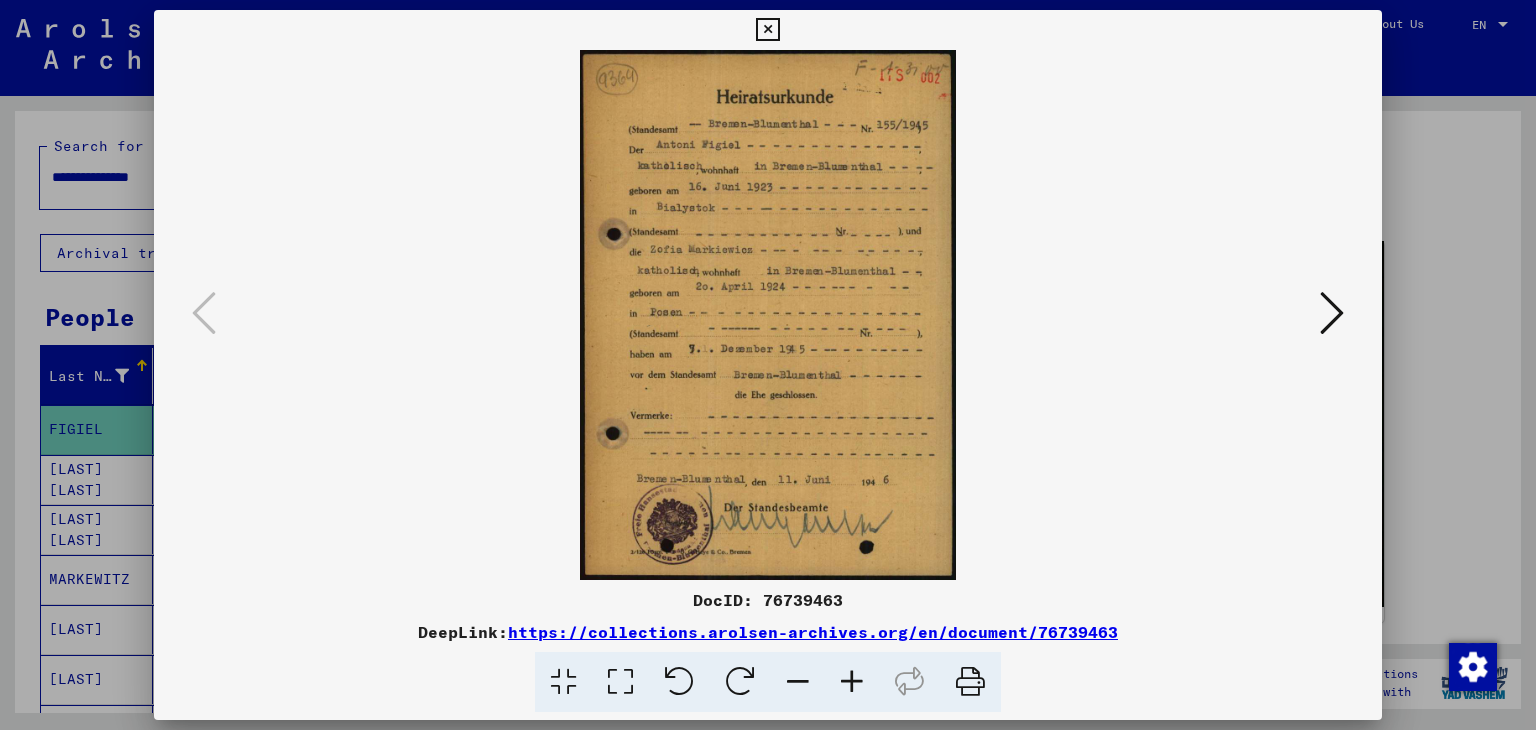 click at bounding box center (852, 682) 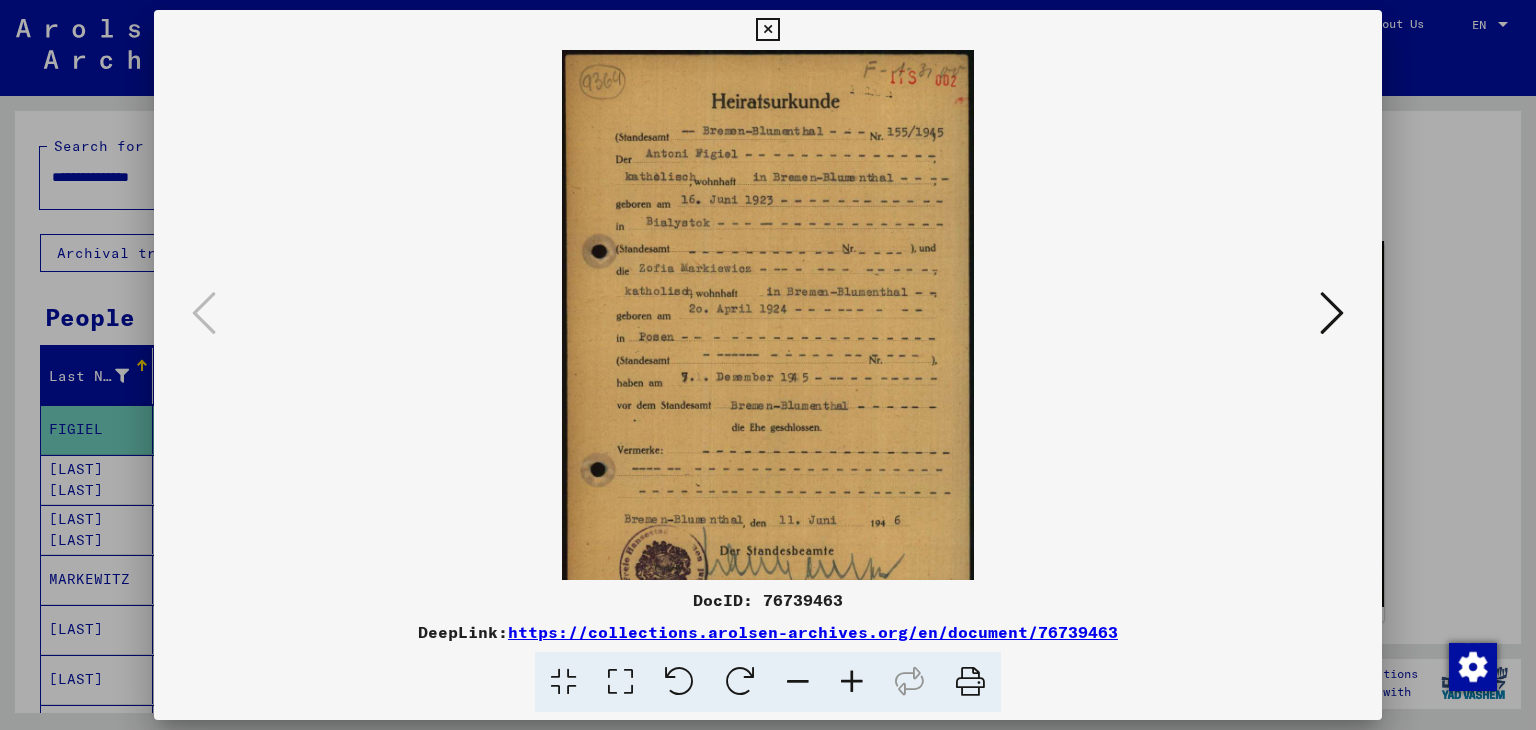 click at bounding box center [852, 682] 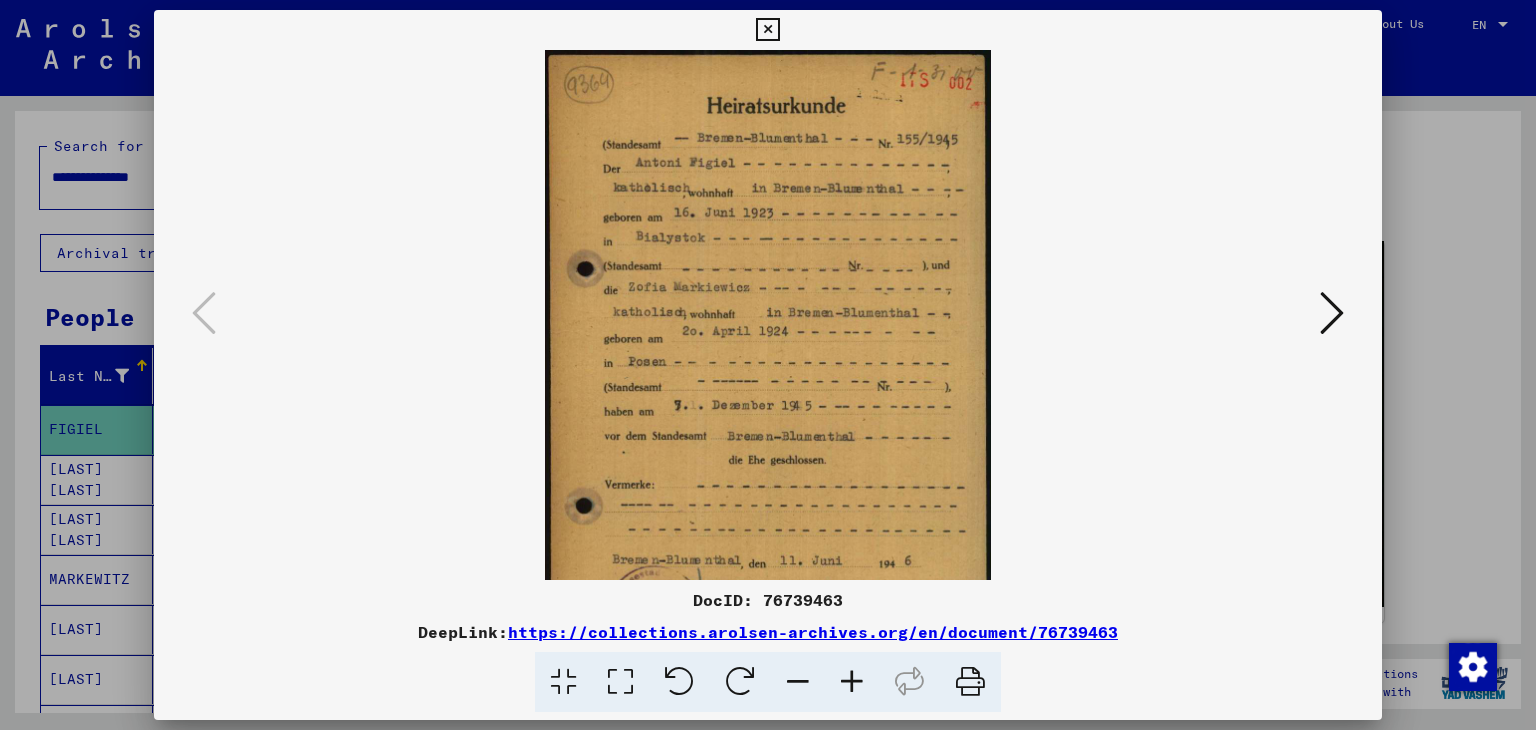 click at bounding box center (852, 682) 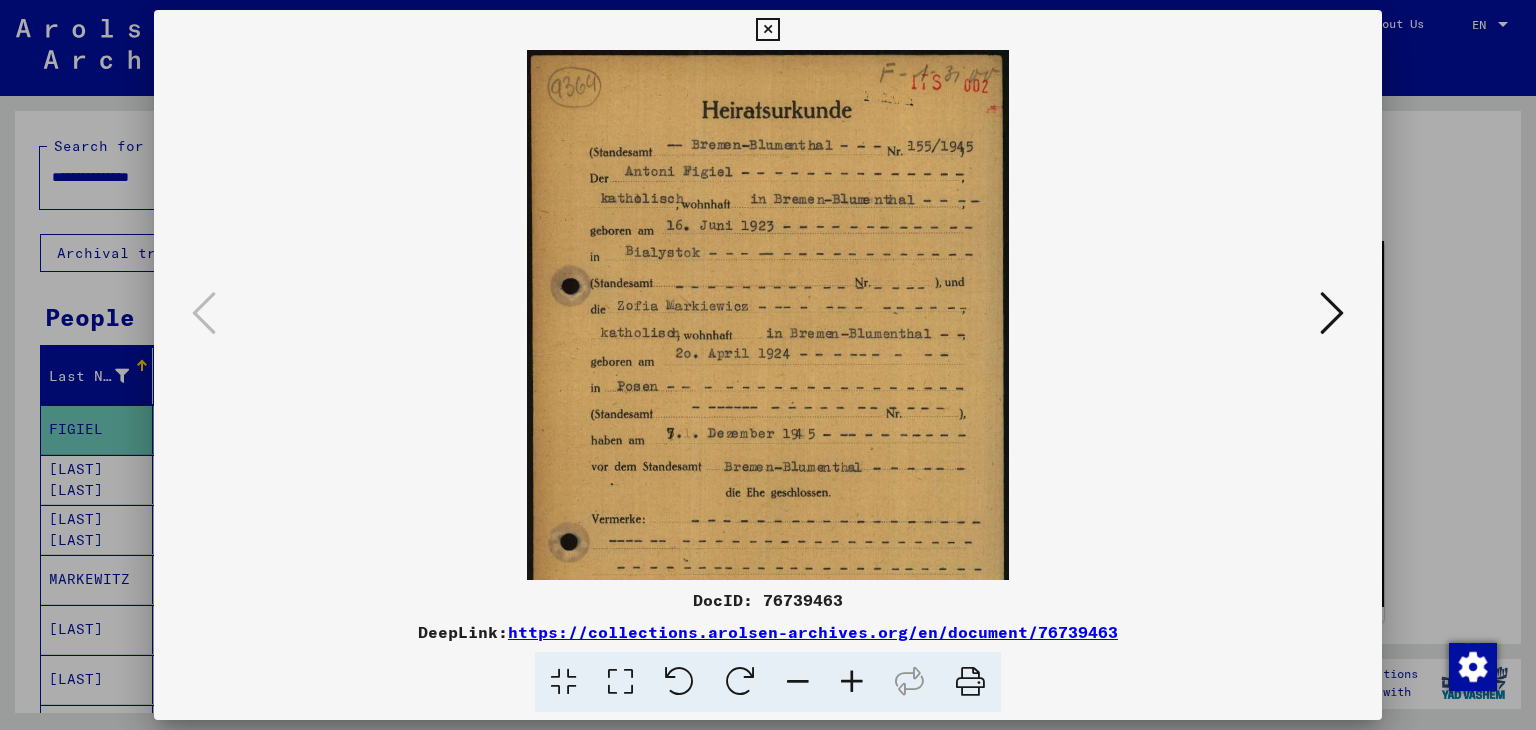 click at bounding box center (852, 682) 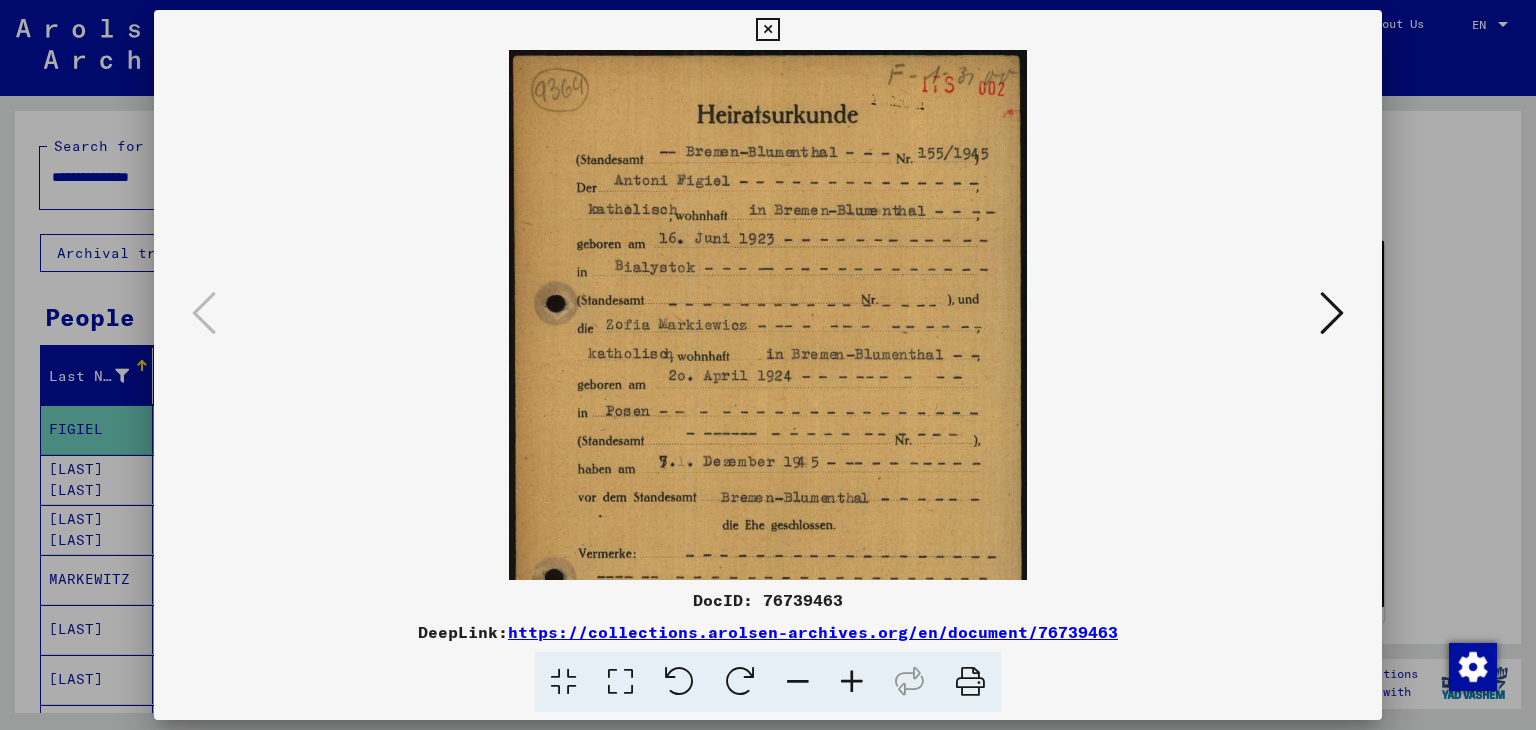 click at bounding box center [852, 682] 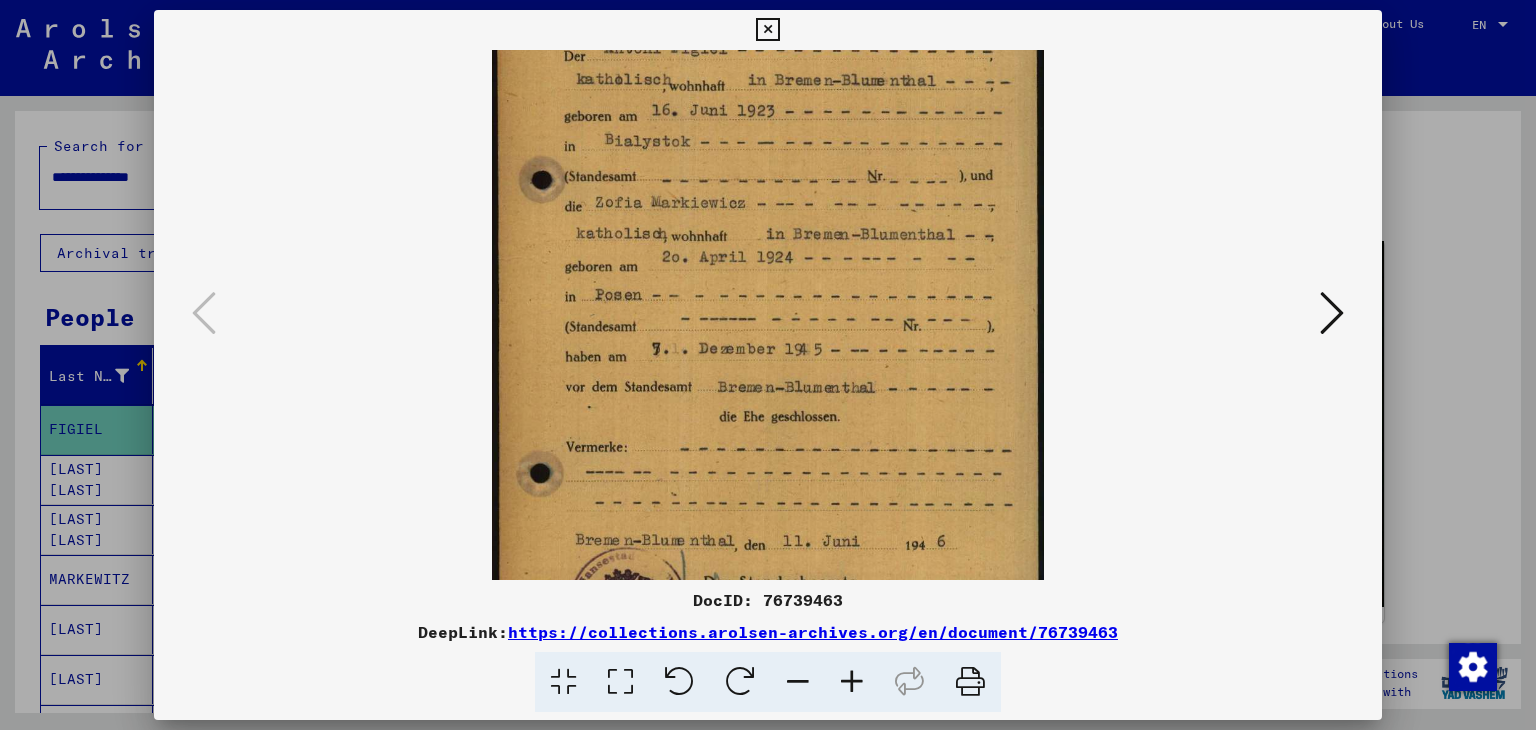 scroll, scrollTop: 171, scrollLeft: 0, axis: vertical 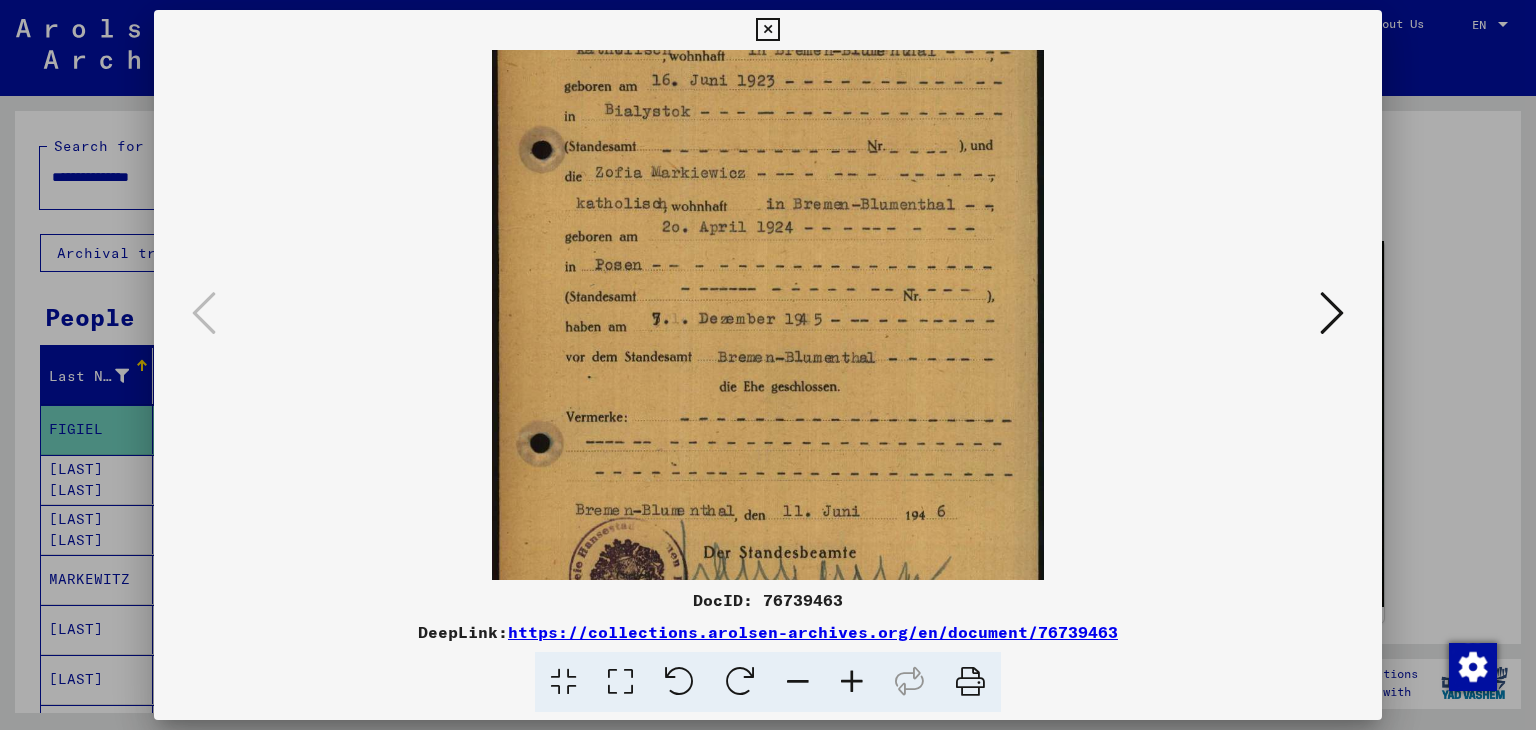 drag, startPoint x: 916, startPoint y: 503, endPoint x: 888, endPoint y: 334, distance: 171.30382 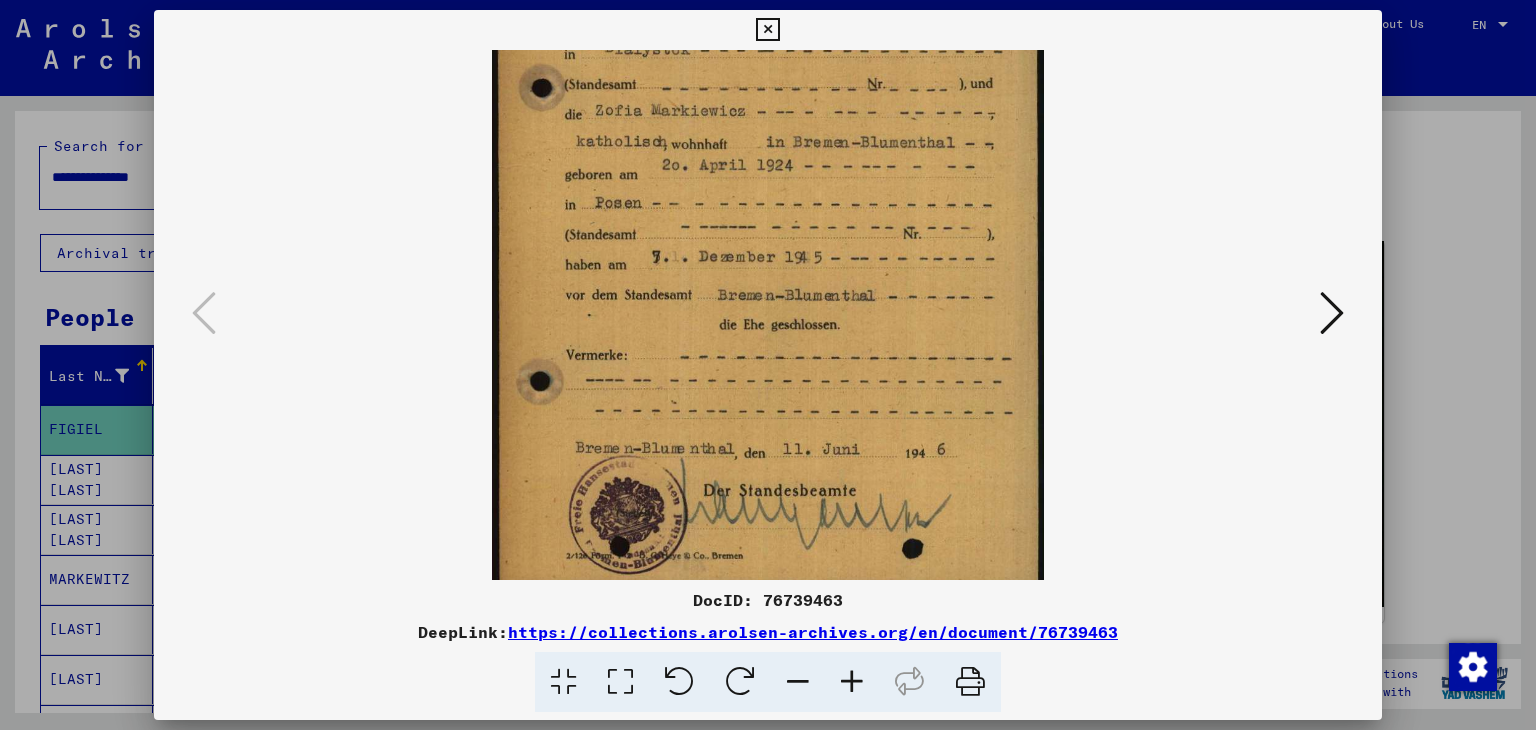 scroll, scrollTop: 249, scrollLeft: 0, axis: vertical 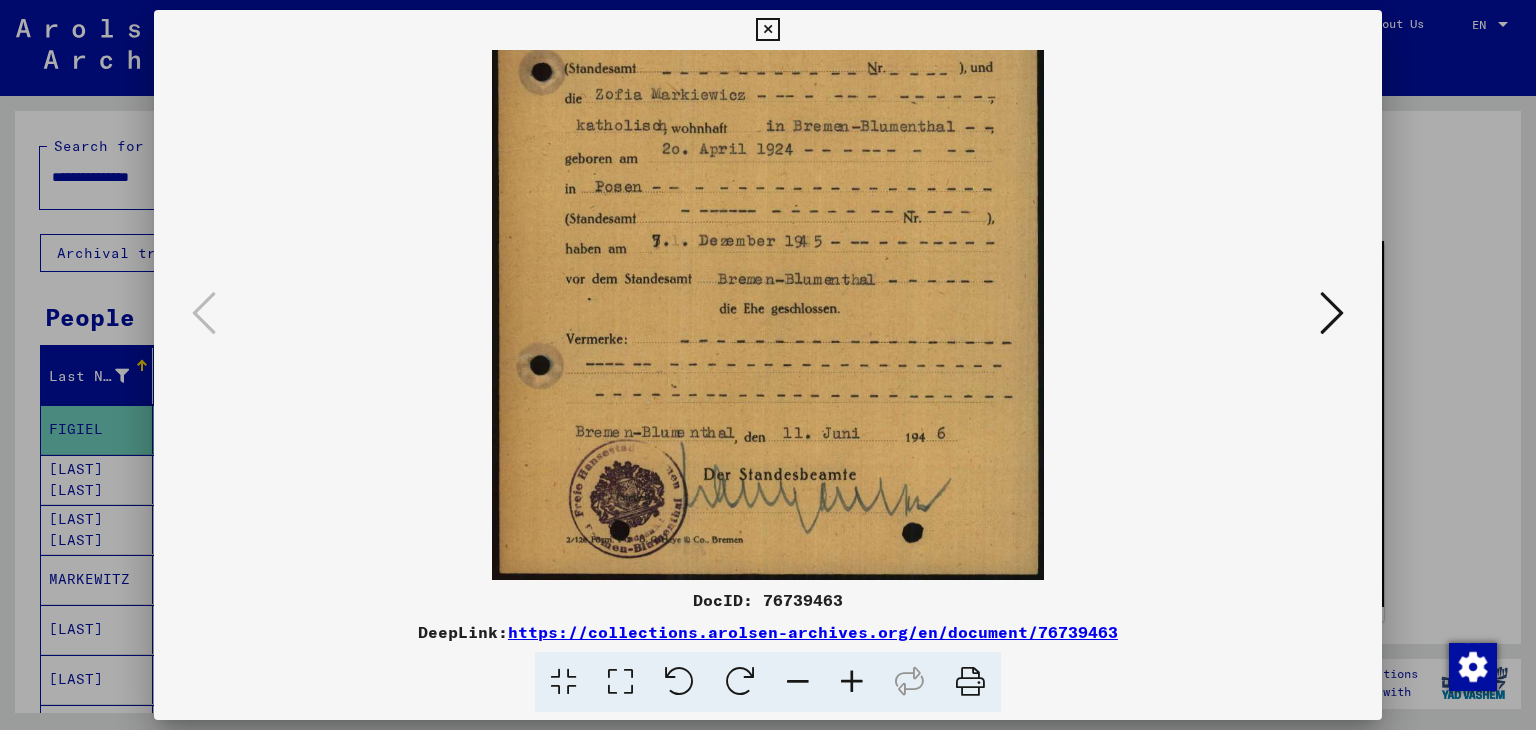 drag, startPoint x: 893, startPoint y: 439, endPoint x: 898, endPoint y: 329, distance: 110.11358 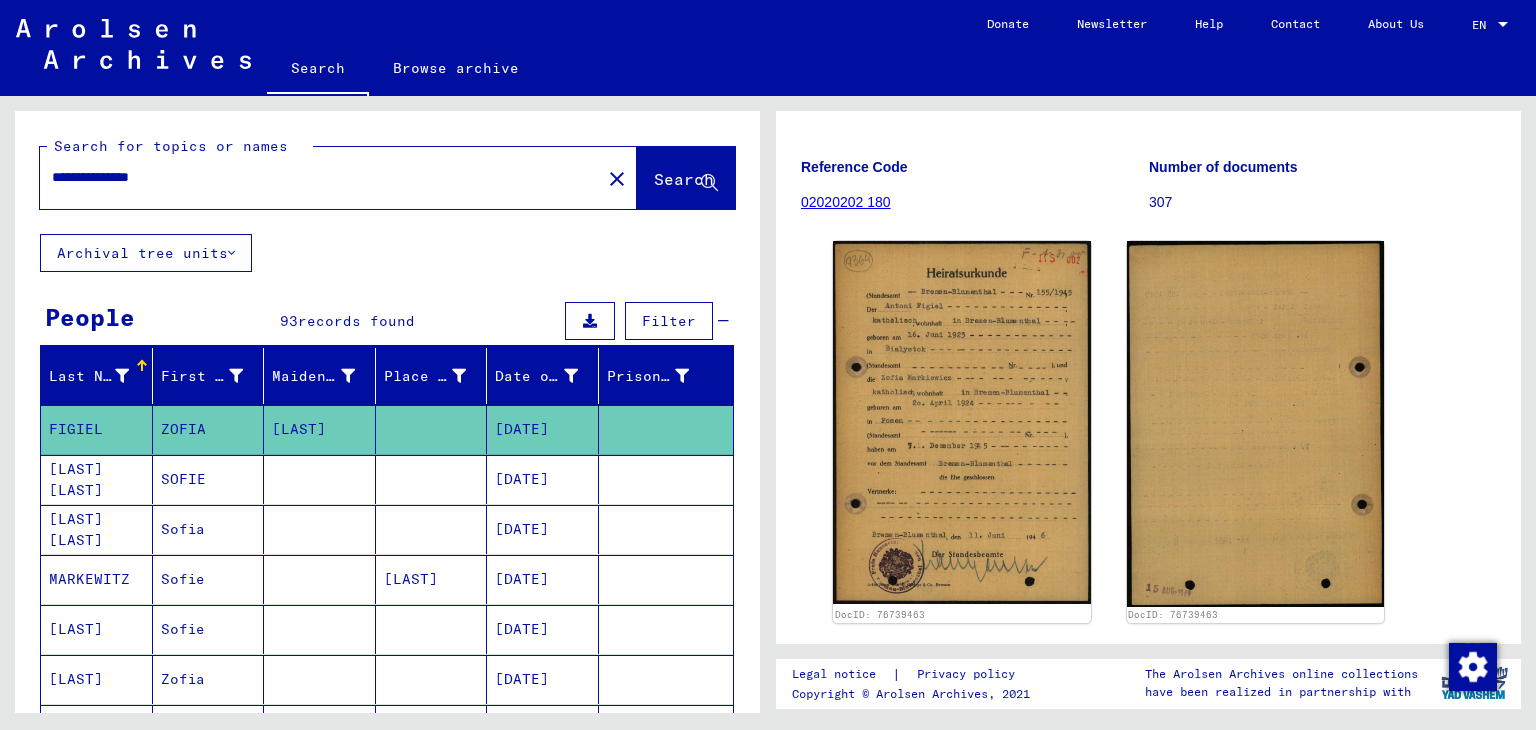 click on "[LAST] [LAST]" at bounding box center [97, 529] 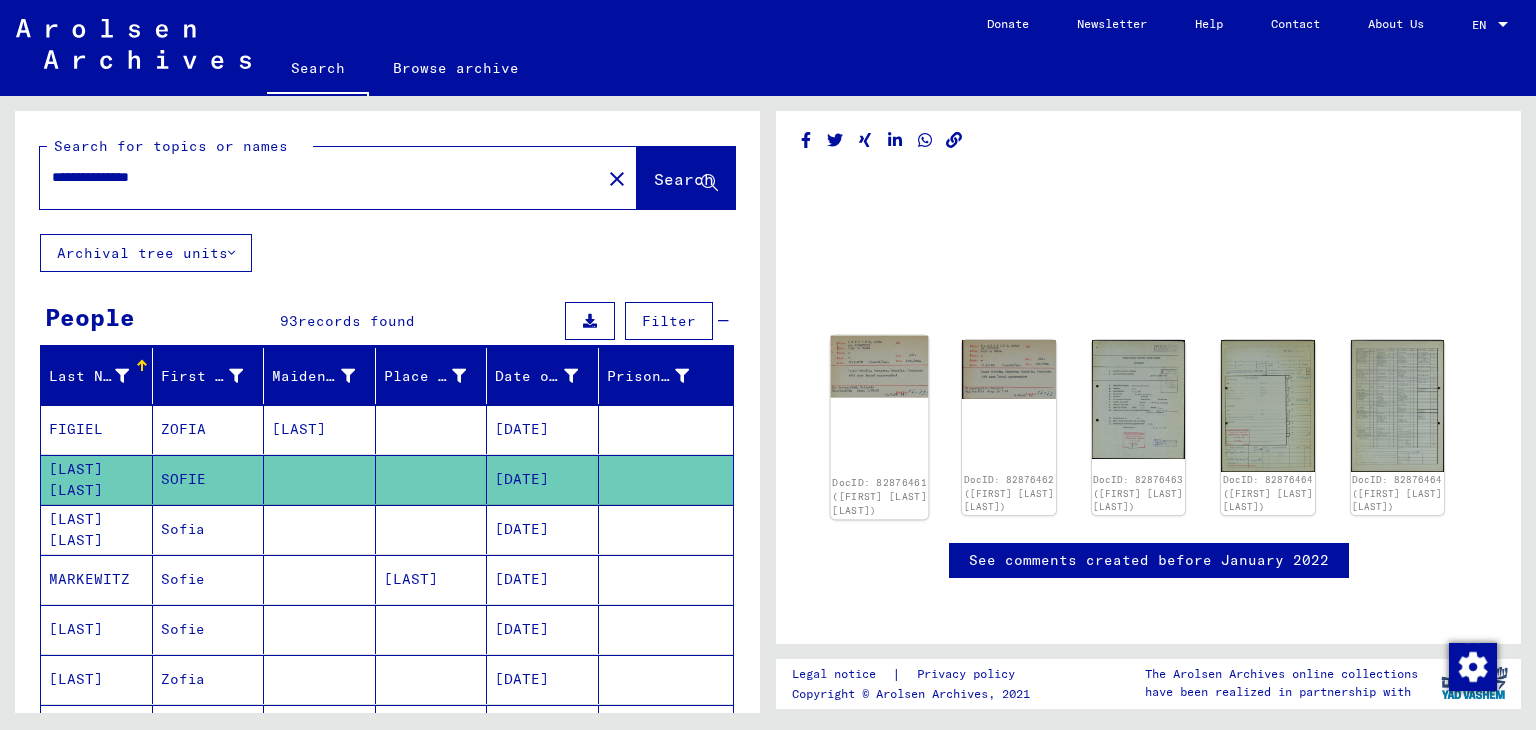 click on "DocID: 82876461 ([FIRST] [LAST] [LAST])" 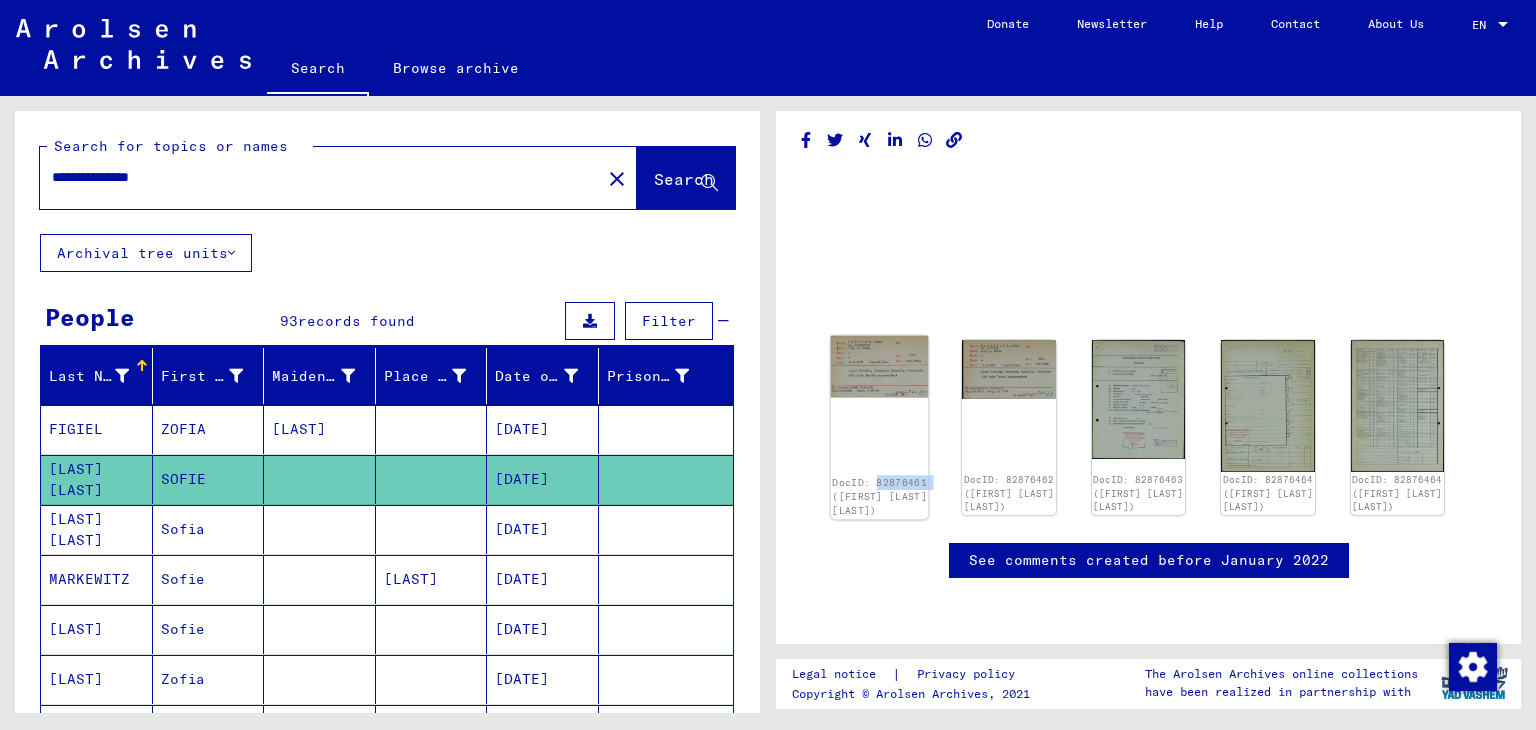 click on "DocID: 82876461 ([FIRST] [LAST] [LAST])" 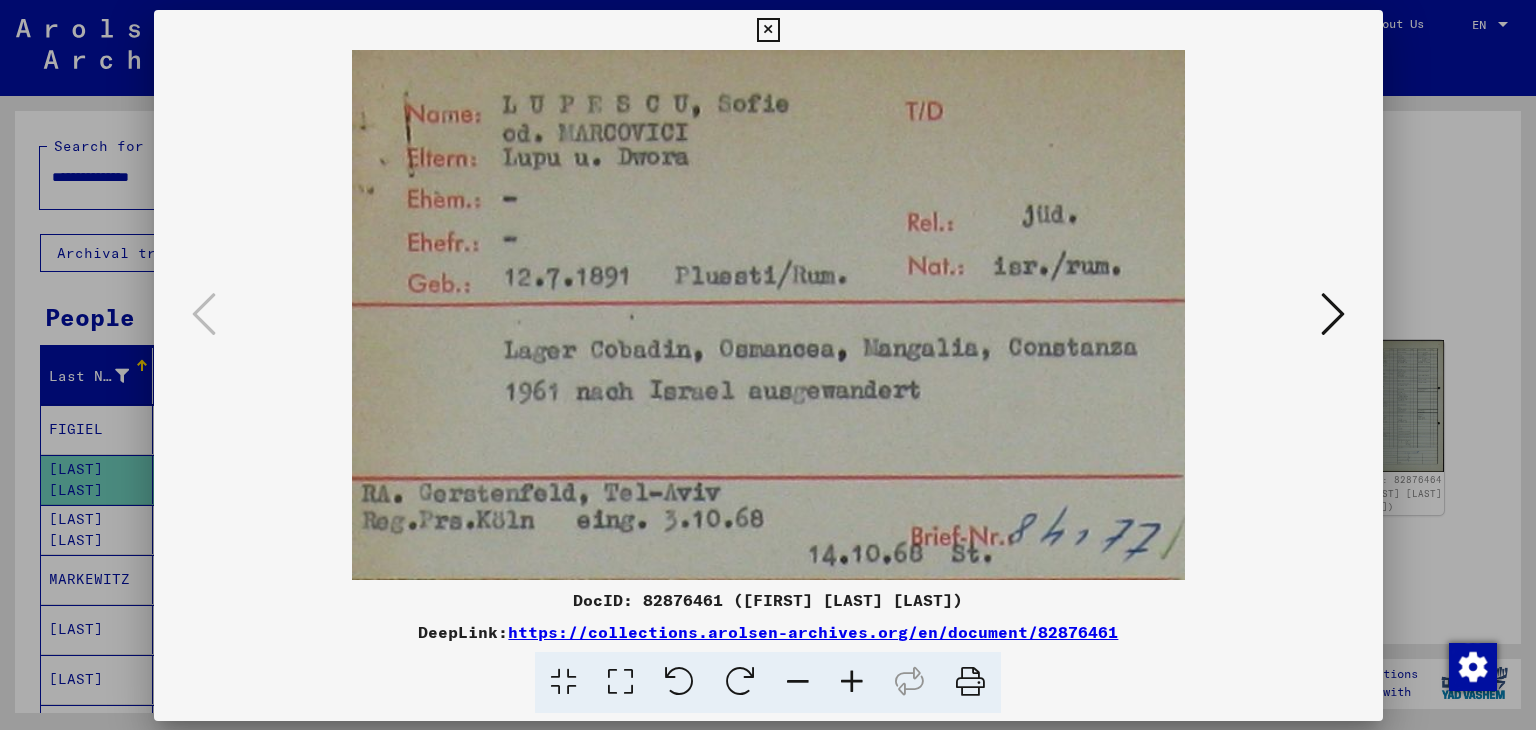 click at bounding box center (768, 315) 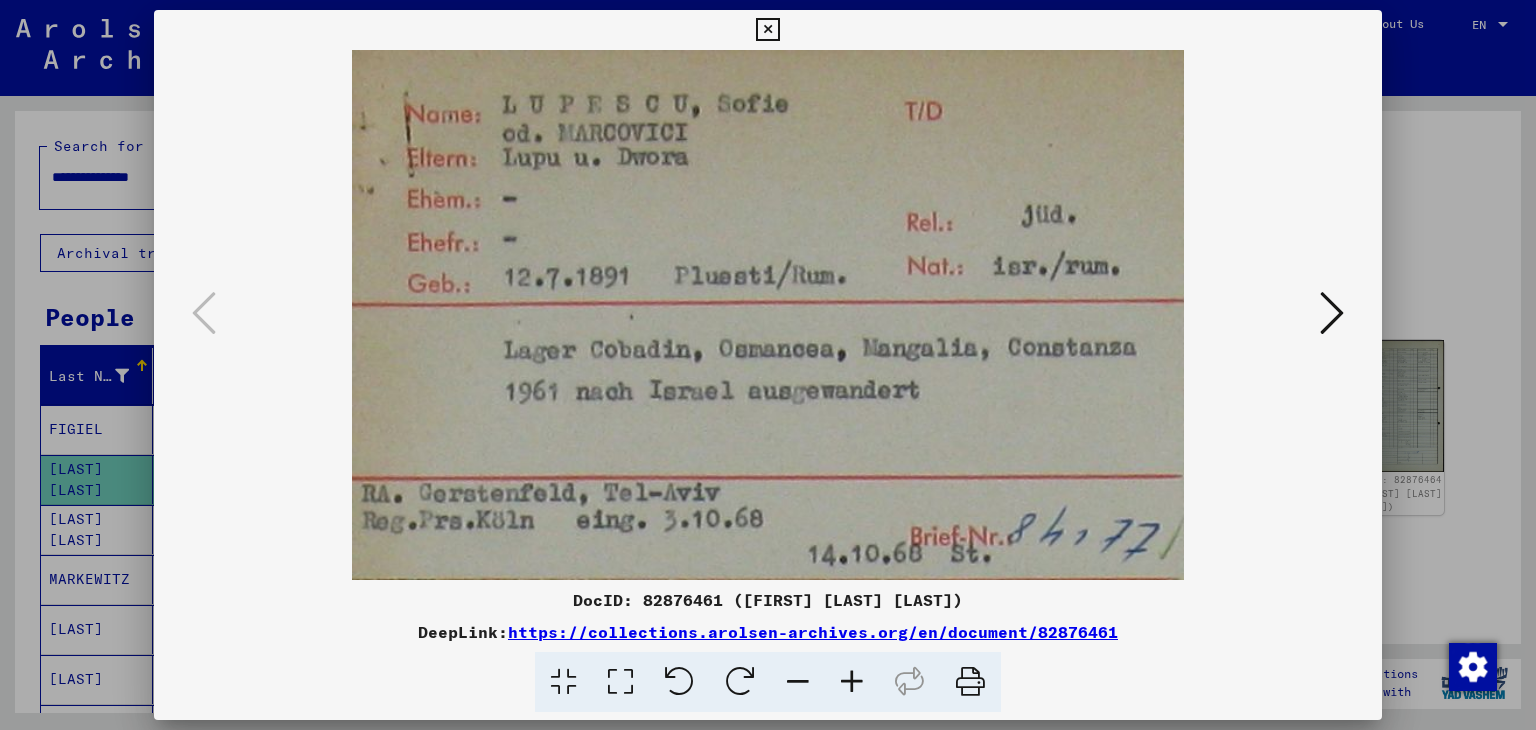 click at bounding box center [1332, 313] 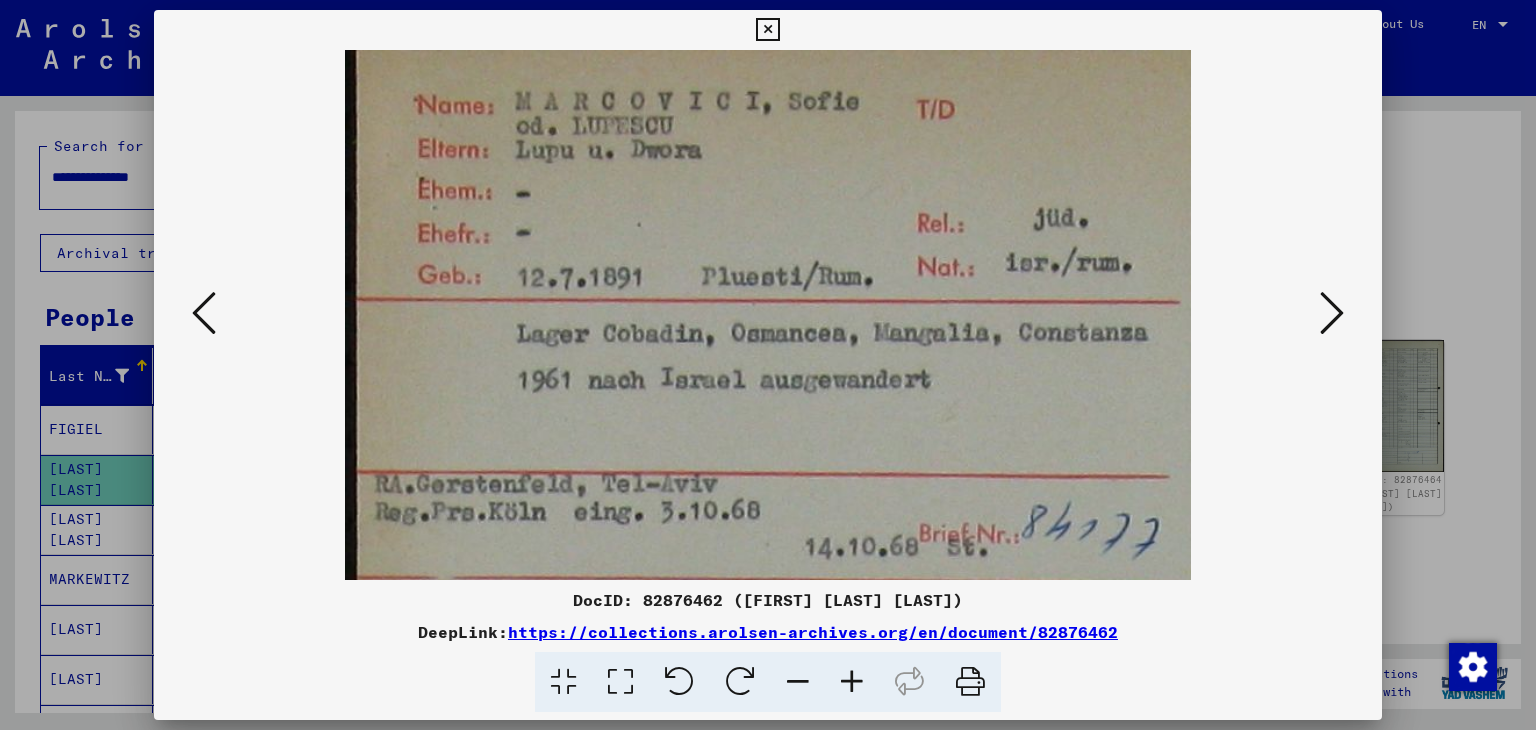 click at bounding box center [1332, 313] 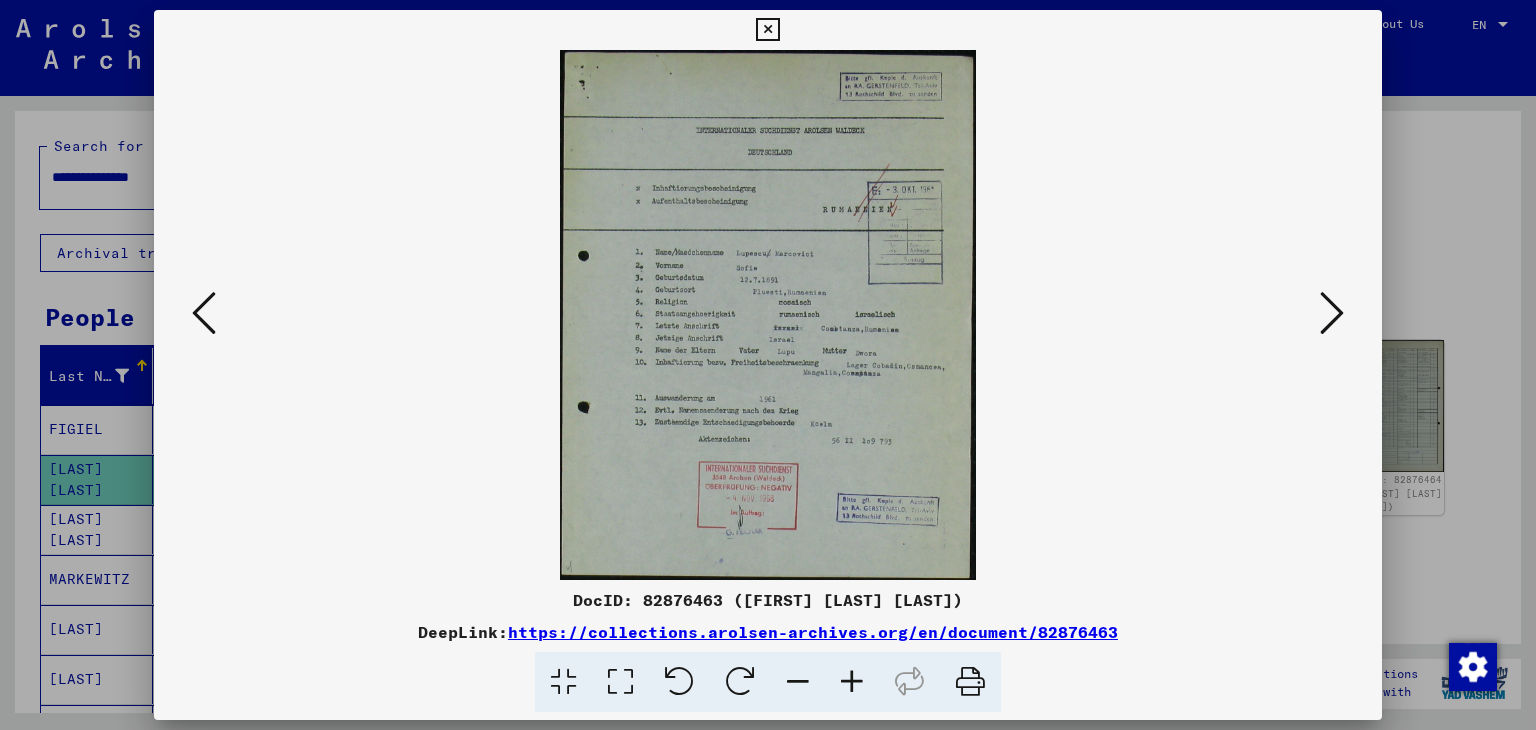 click at bounding box center (1332, 313) 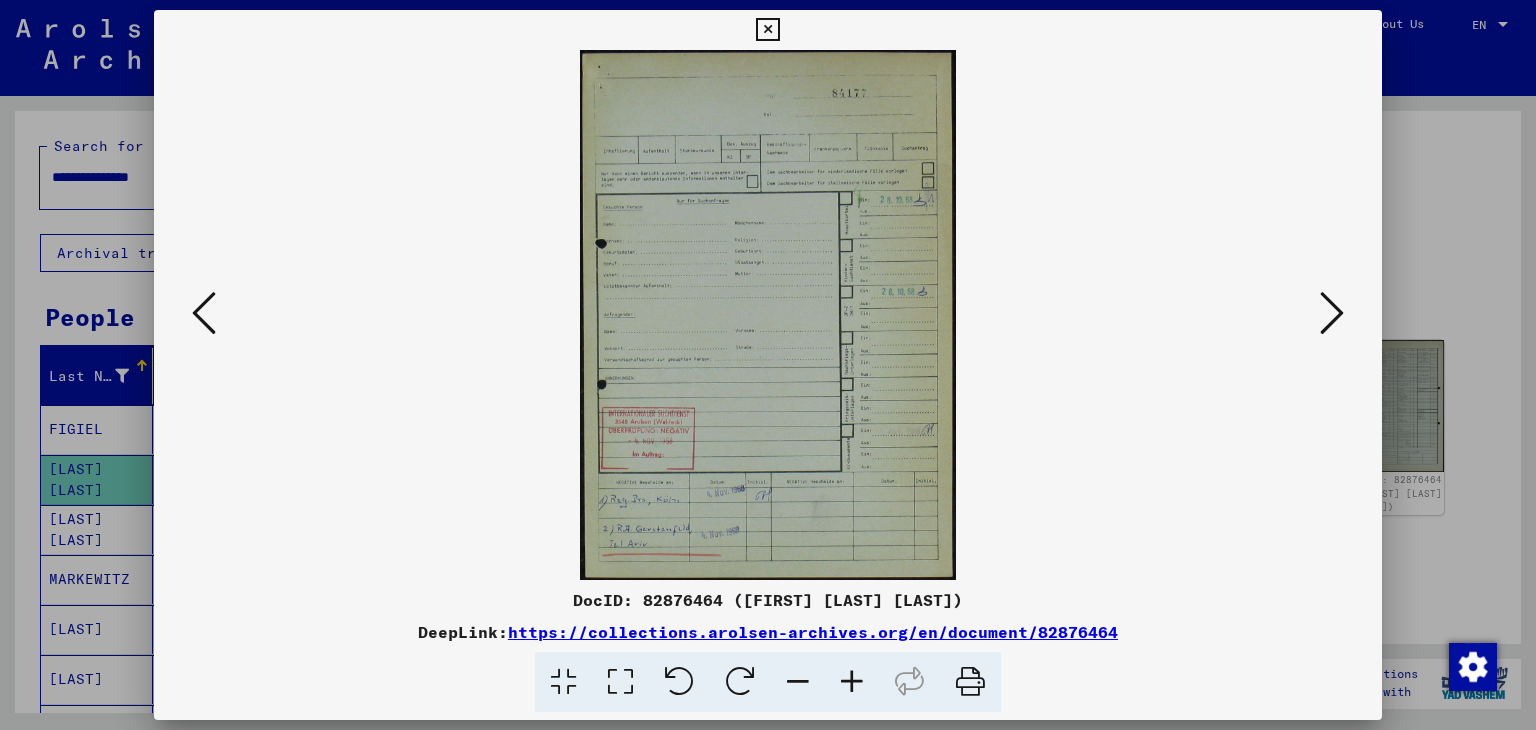 click at bounding box center [768, 315] 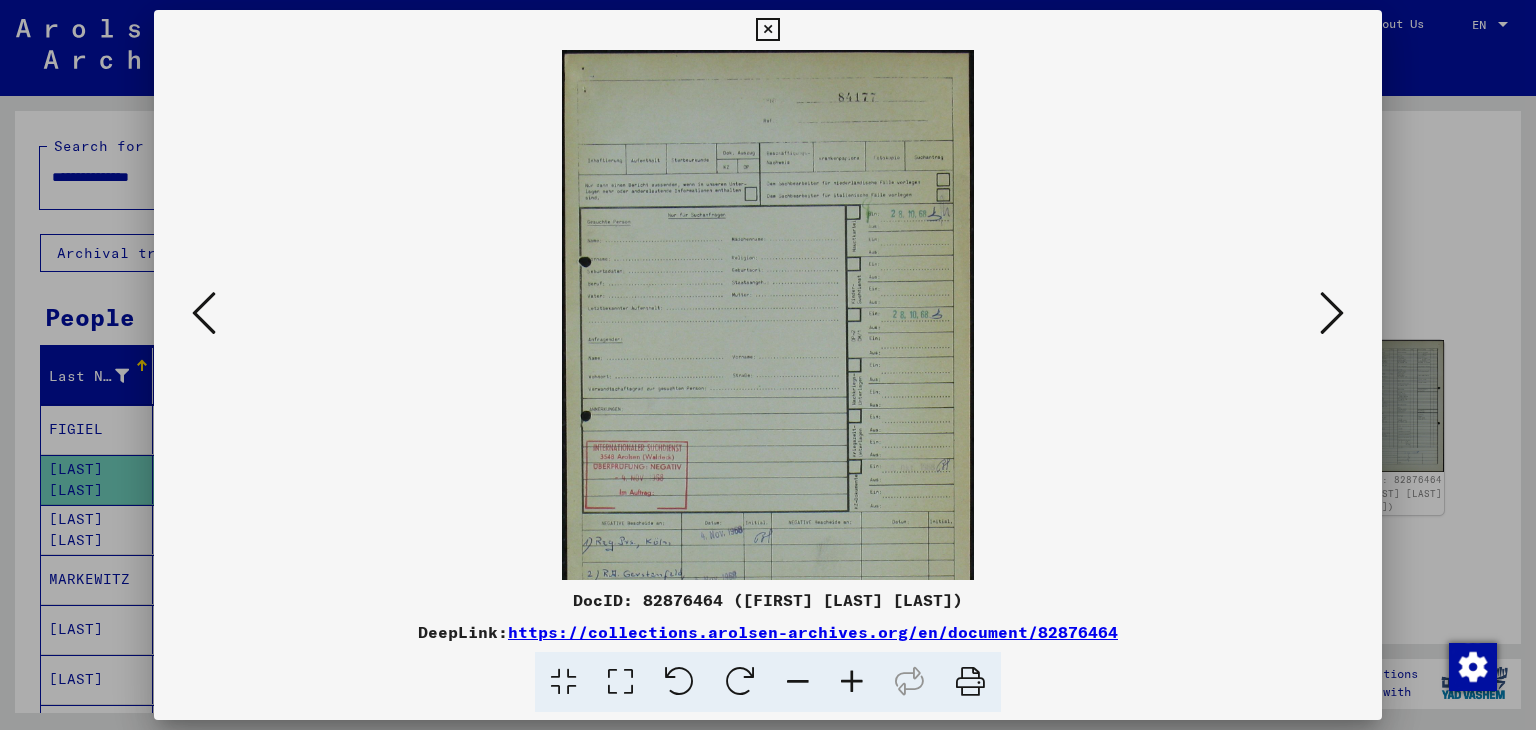 click at bounding box center [852, 682] 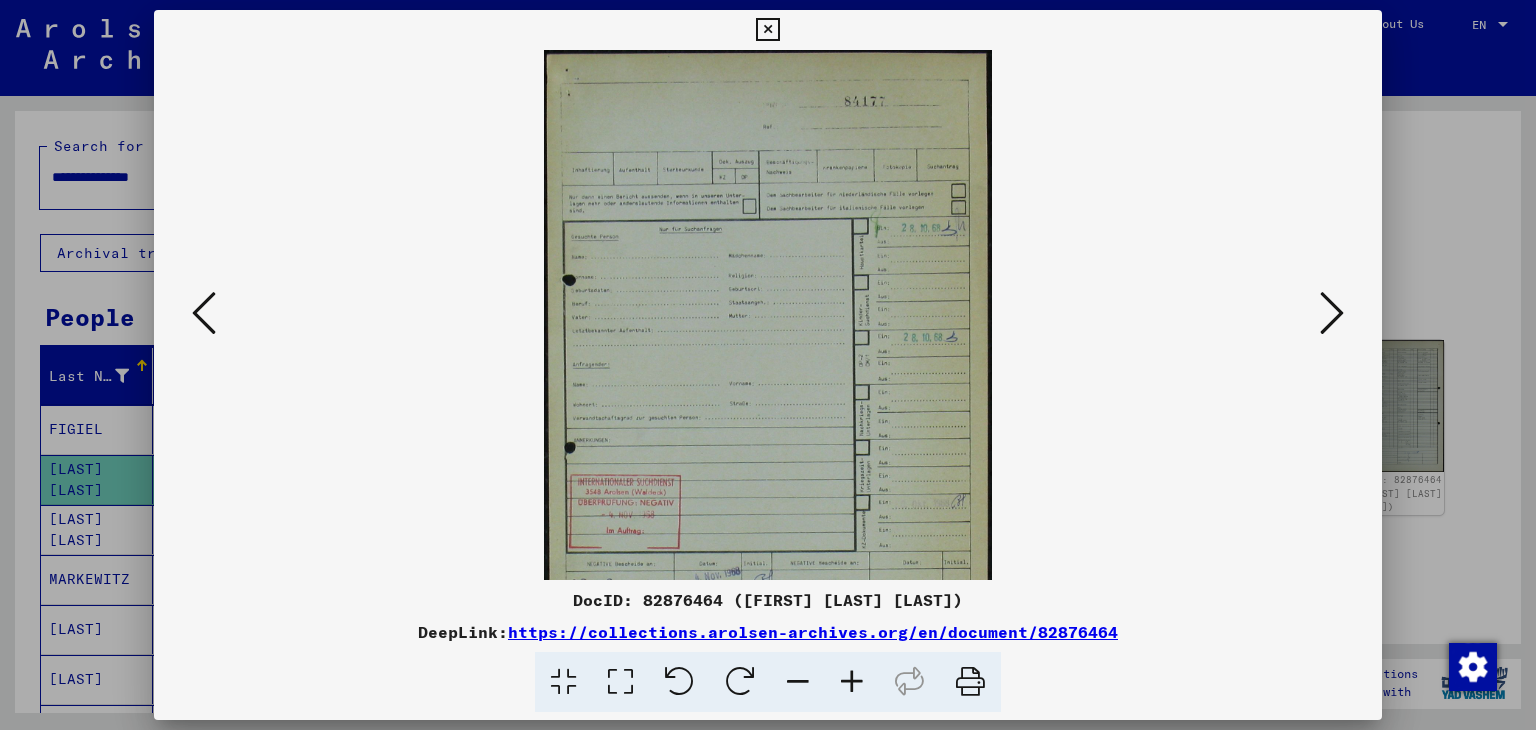 click at bounding box center (852, 682) 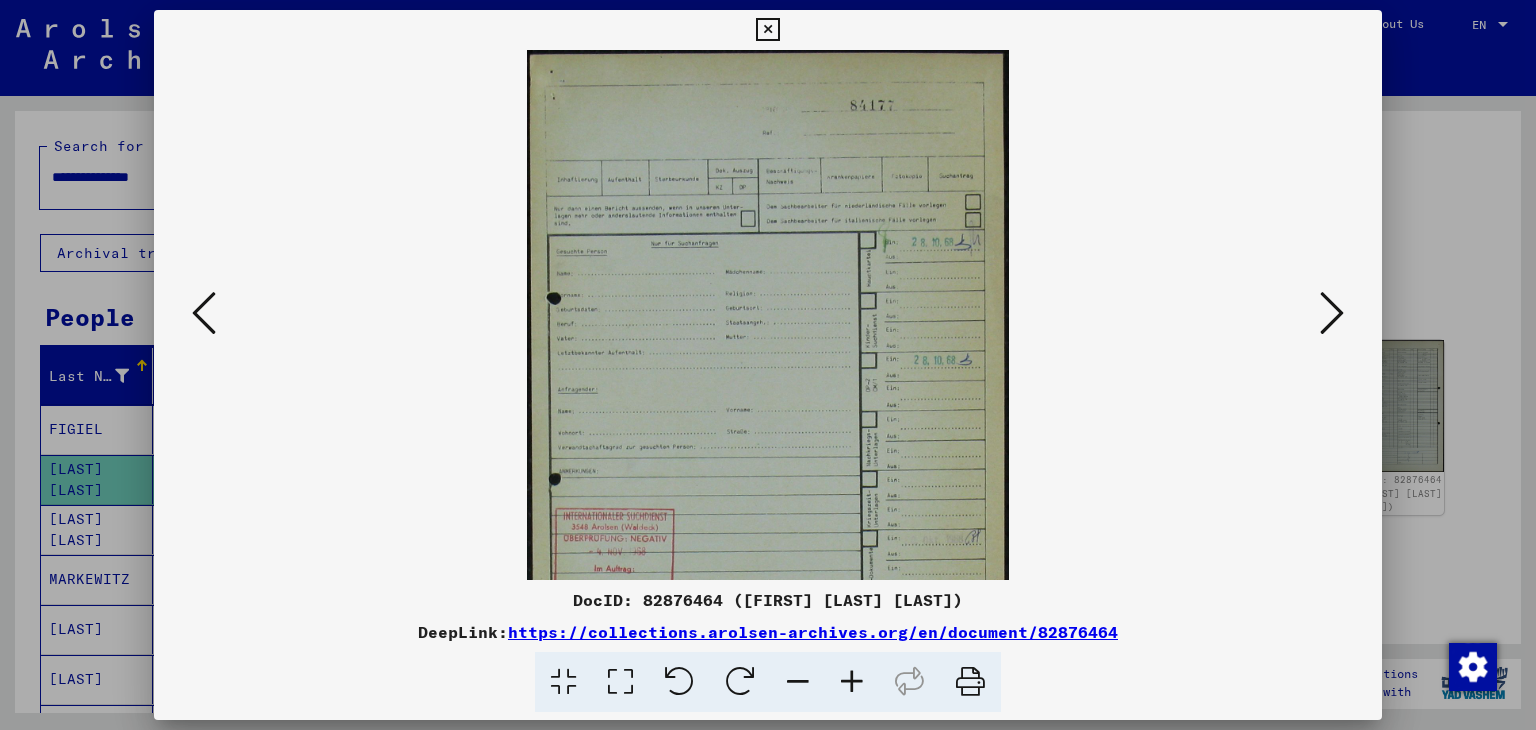 click at bounding box center [852, 682] 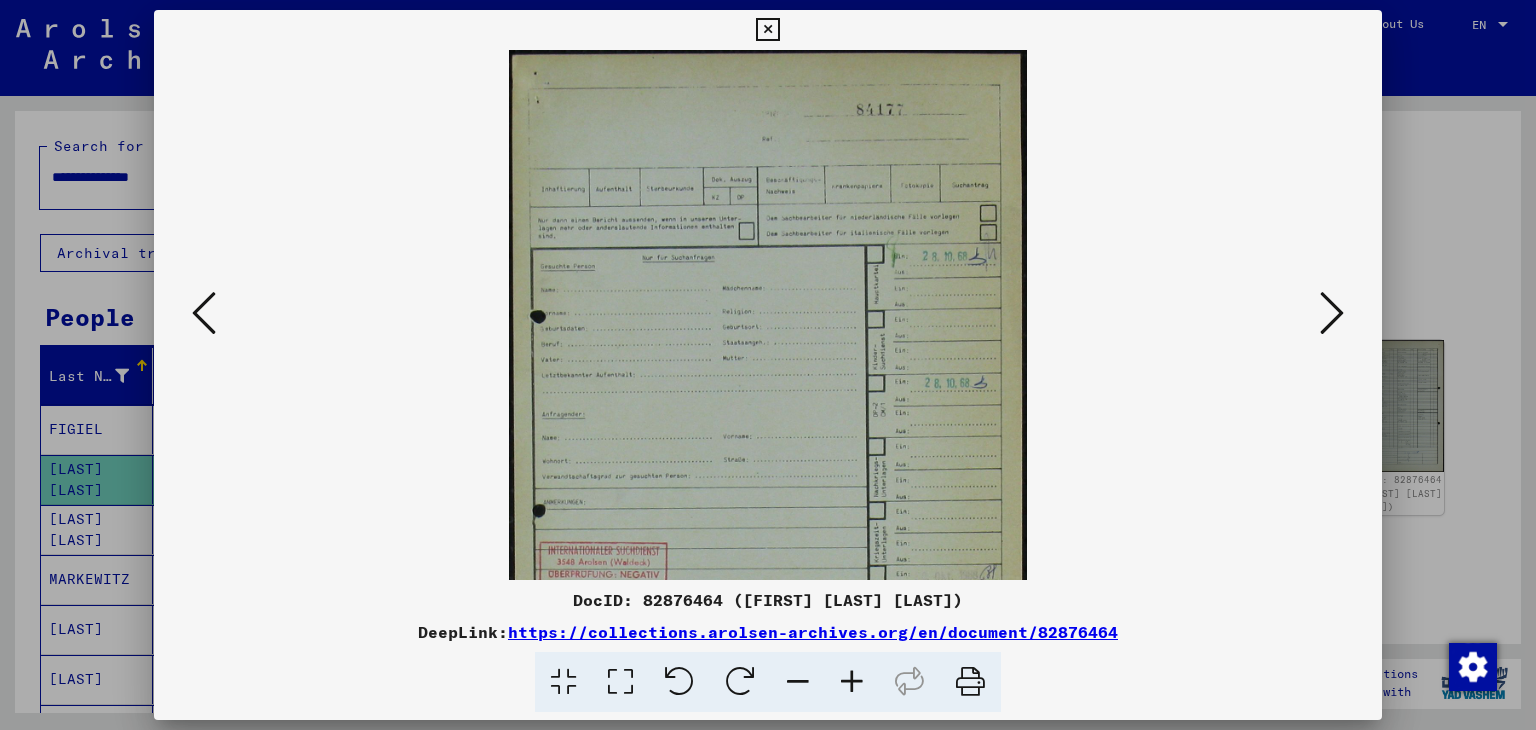 click at bounding box center (852, 682) 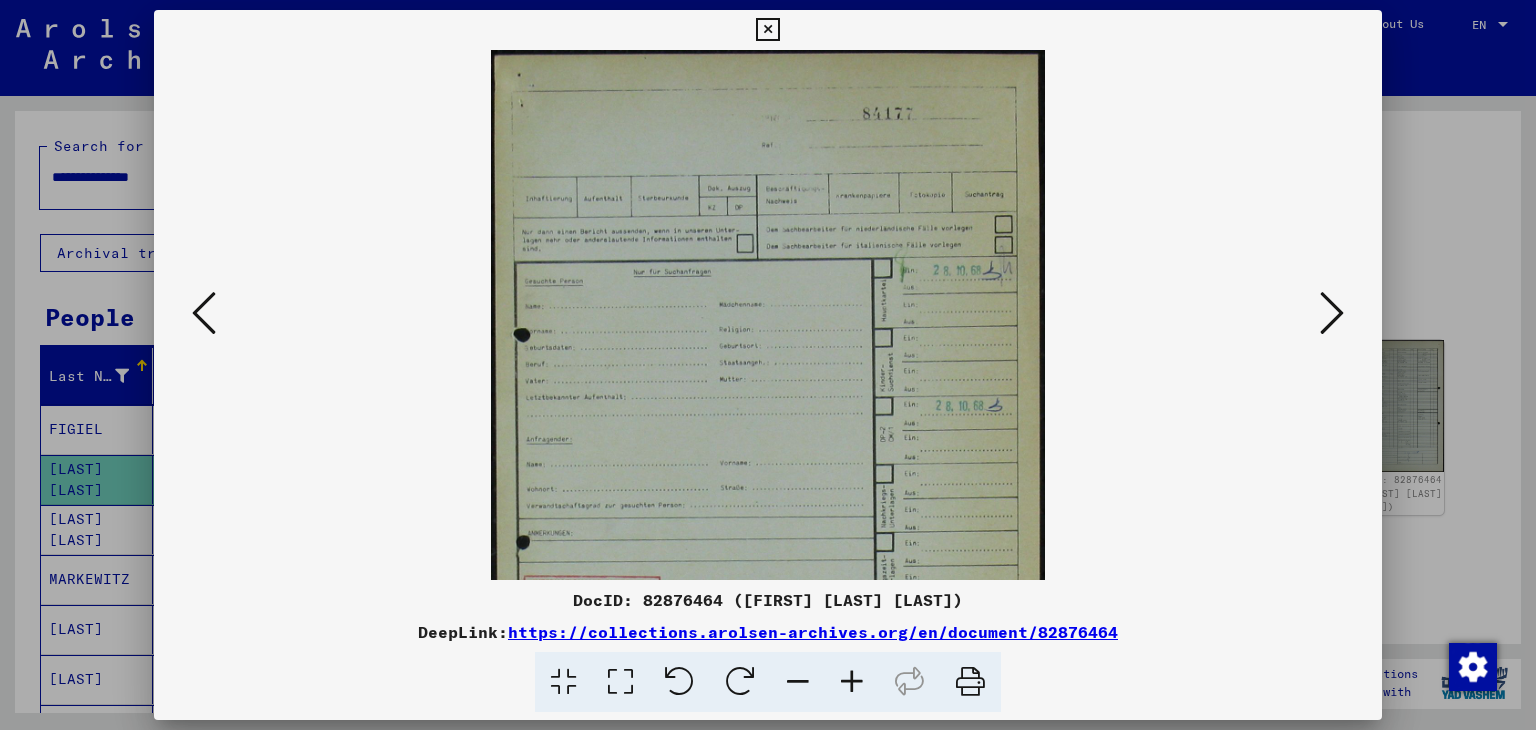 click at bounding box center (852, 682) 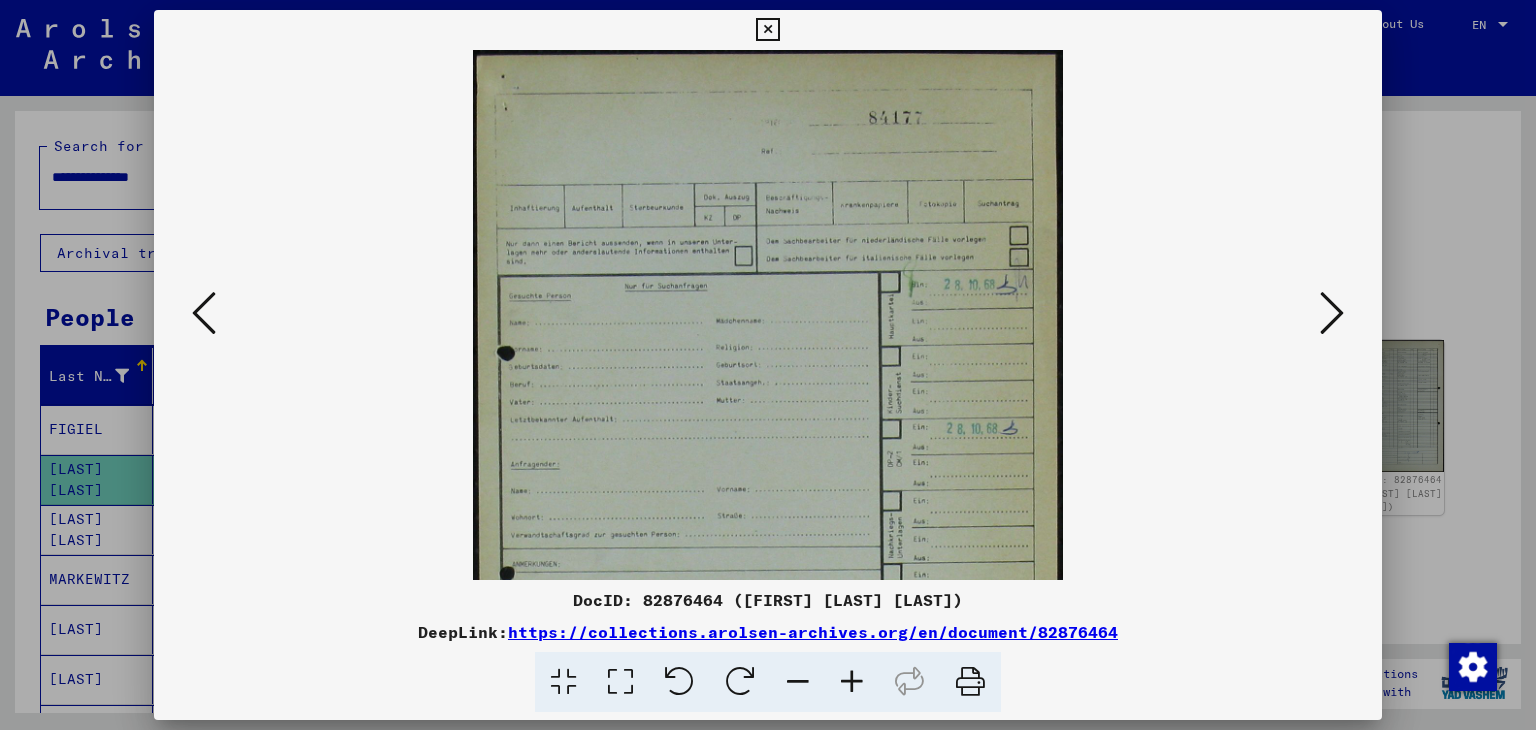 click at bounding box center [1332, 313] 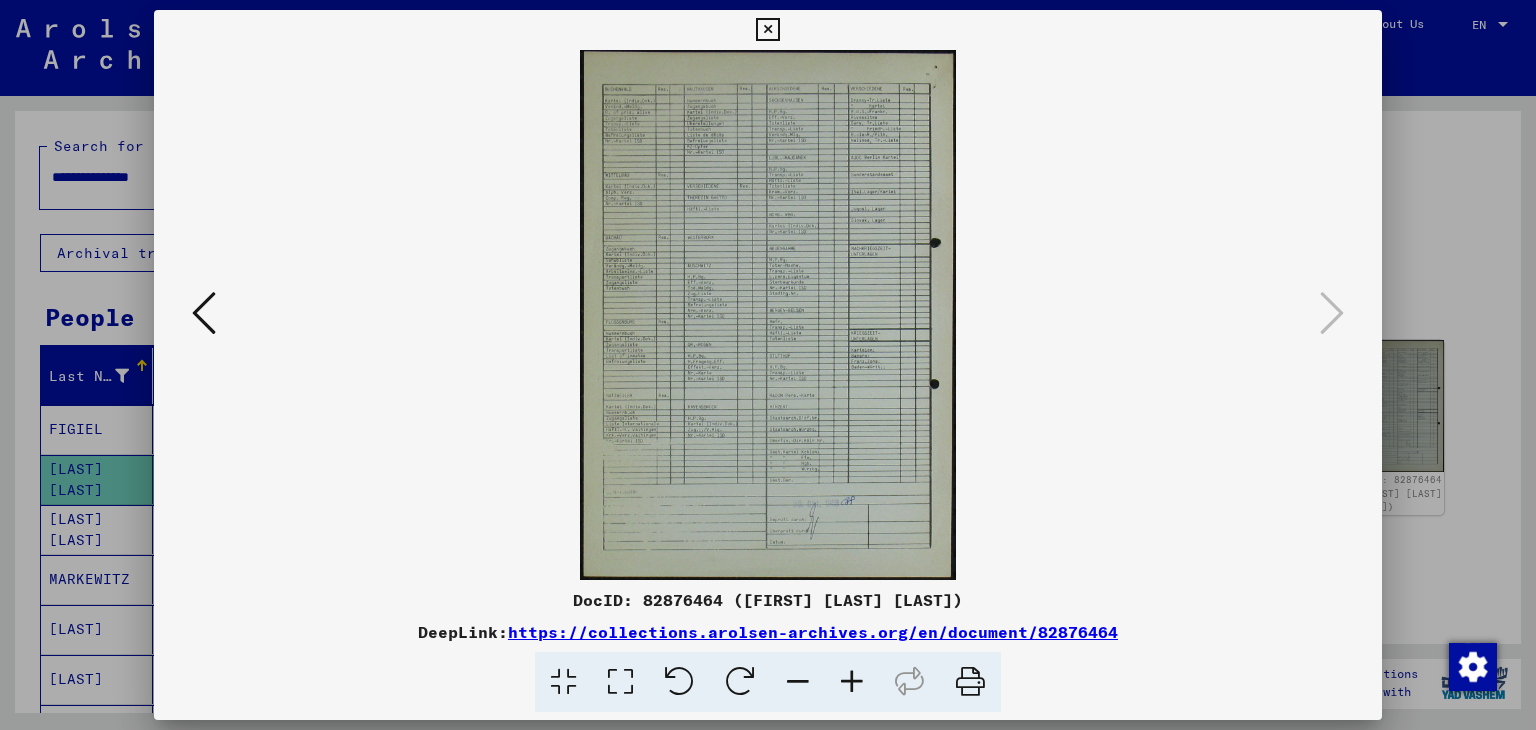 click at bounding box center [767, 30] 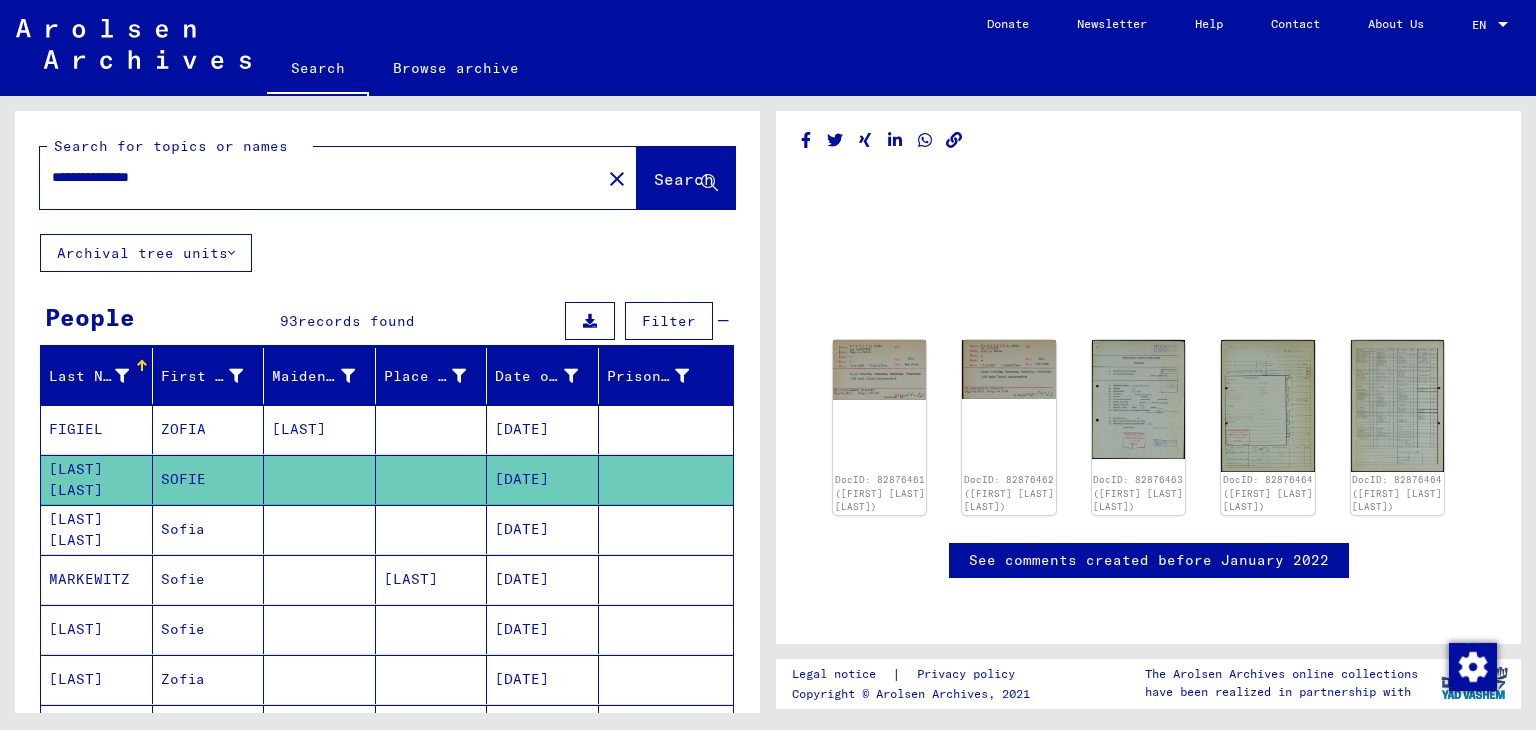 click on "Sofia" at bounding box center [209, 579] 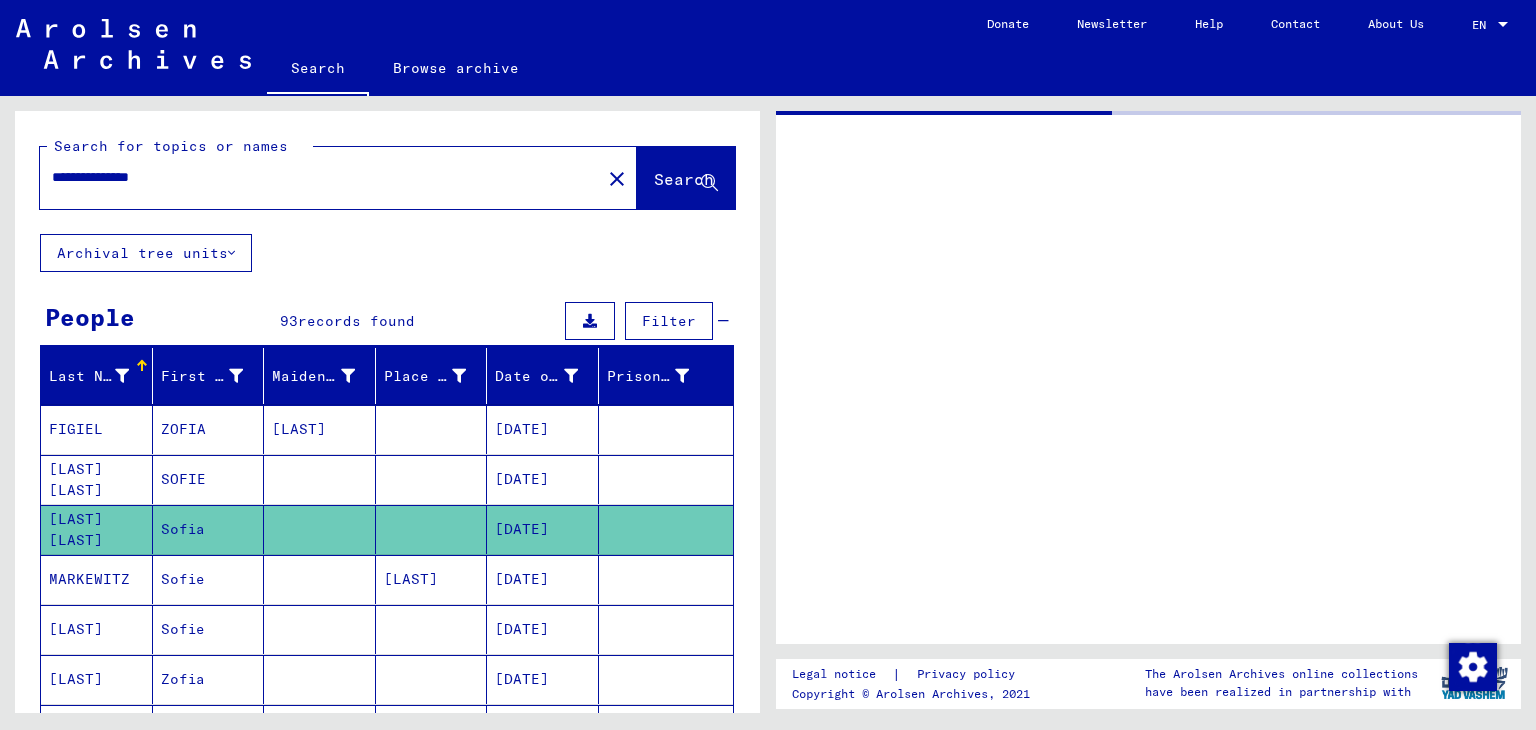 scroll, scrollTop: 0, scrollLeft: 0, axis: both 